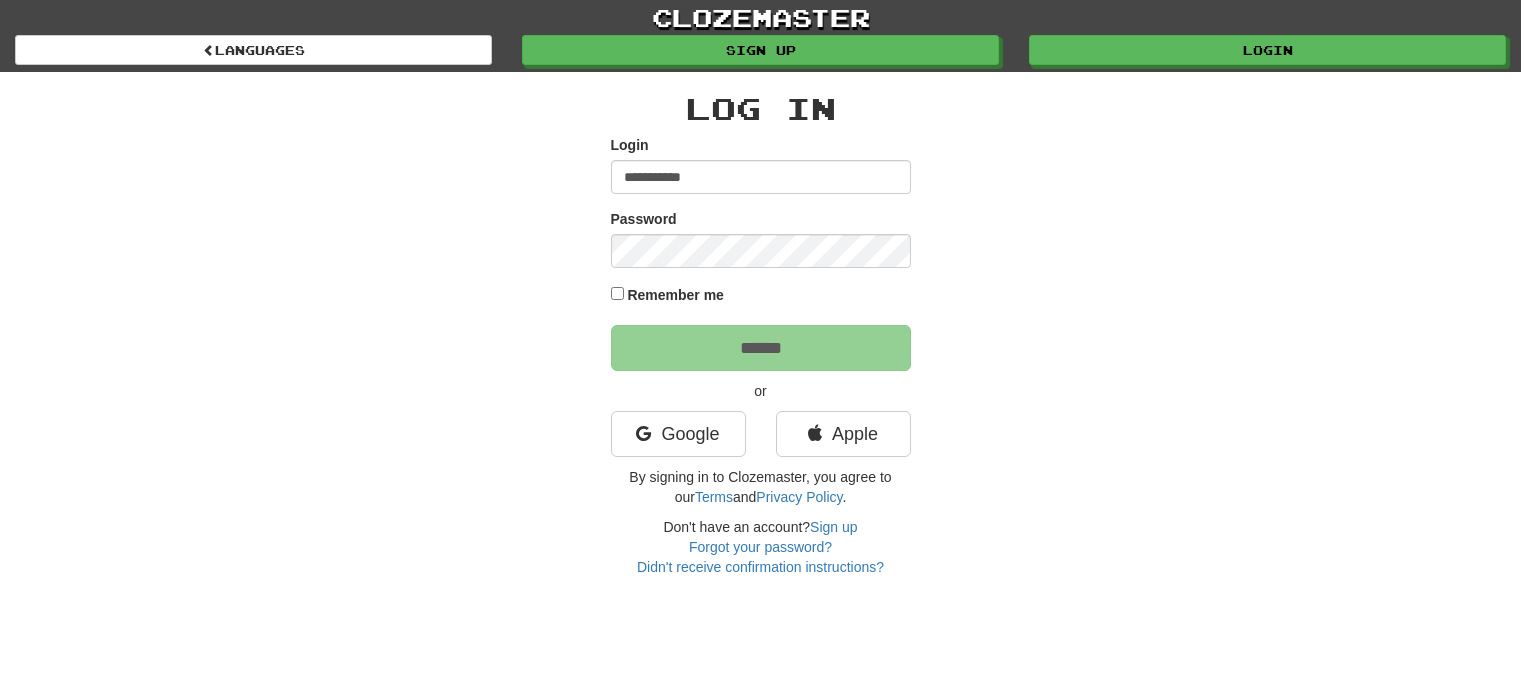 scroll, scrollTop: 0, scrollLeft: 0, axis: both 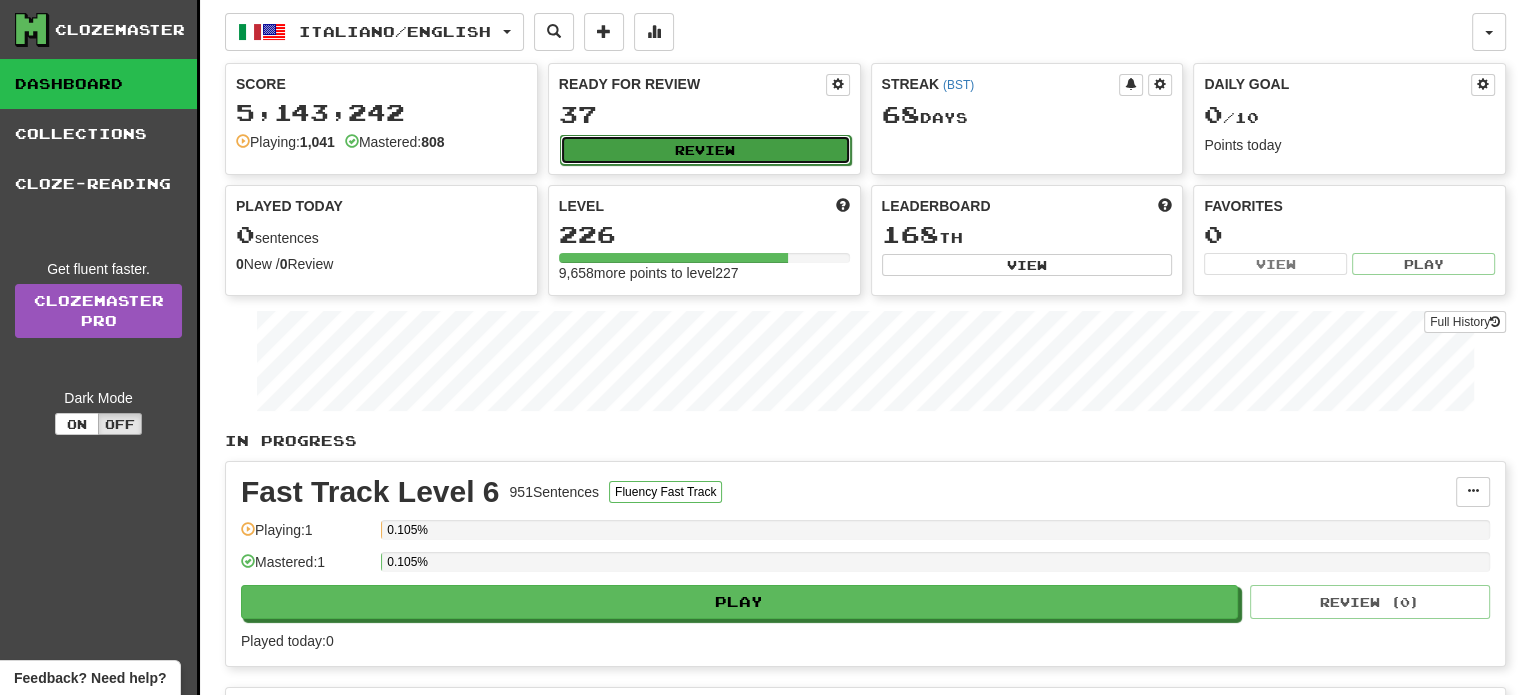 click on "Review" at bounding box center [705, 150] 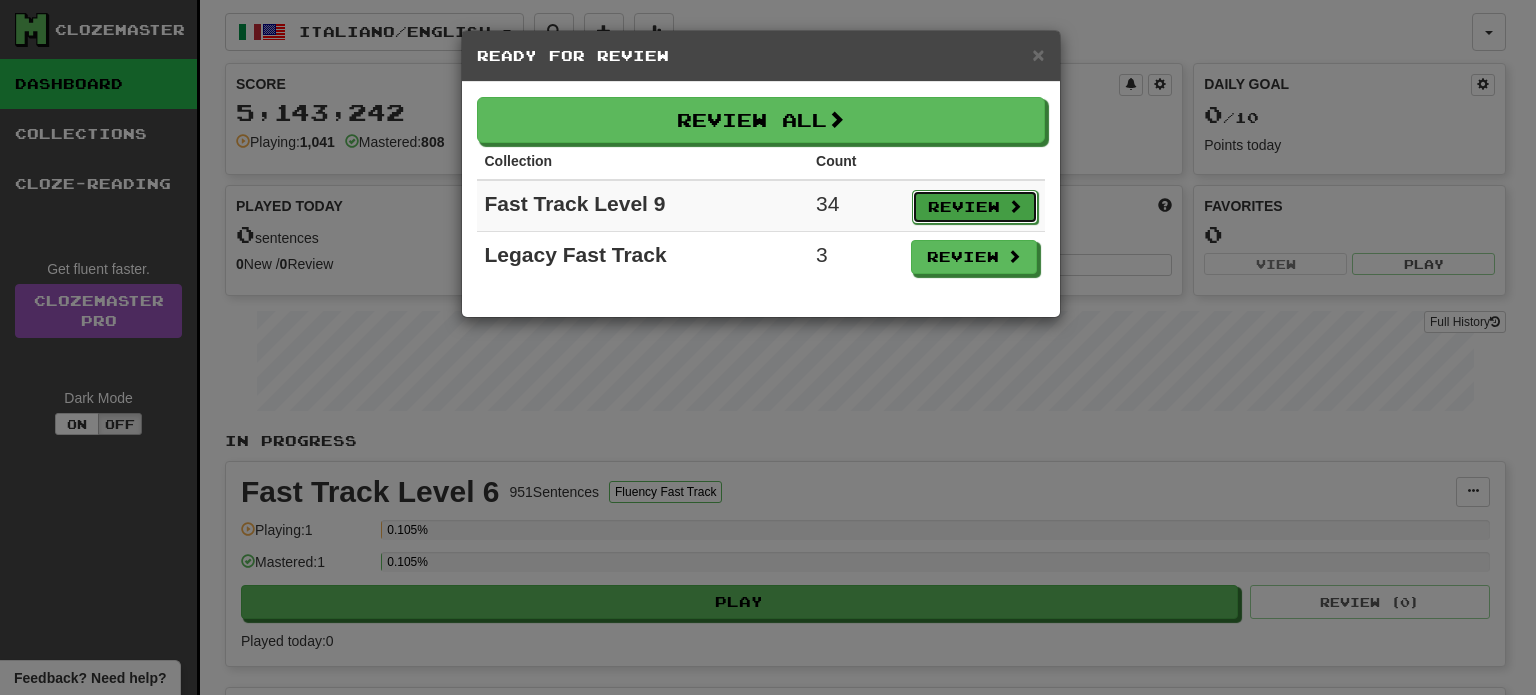 click on "Review" at bounding box center [975, 207] 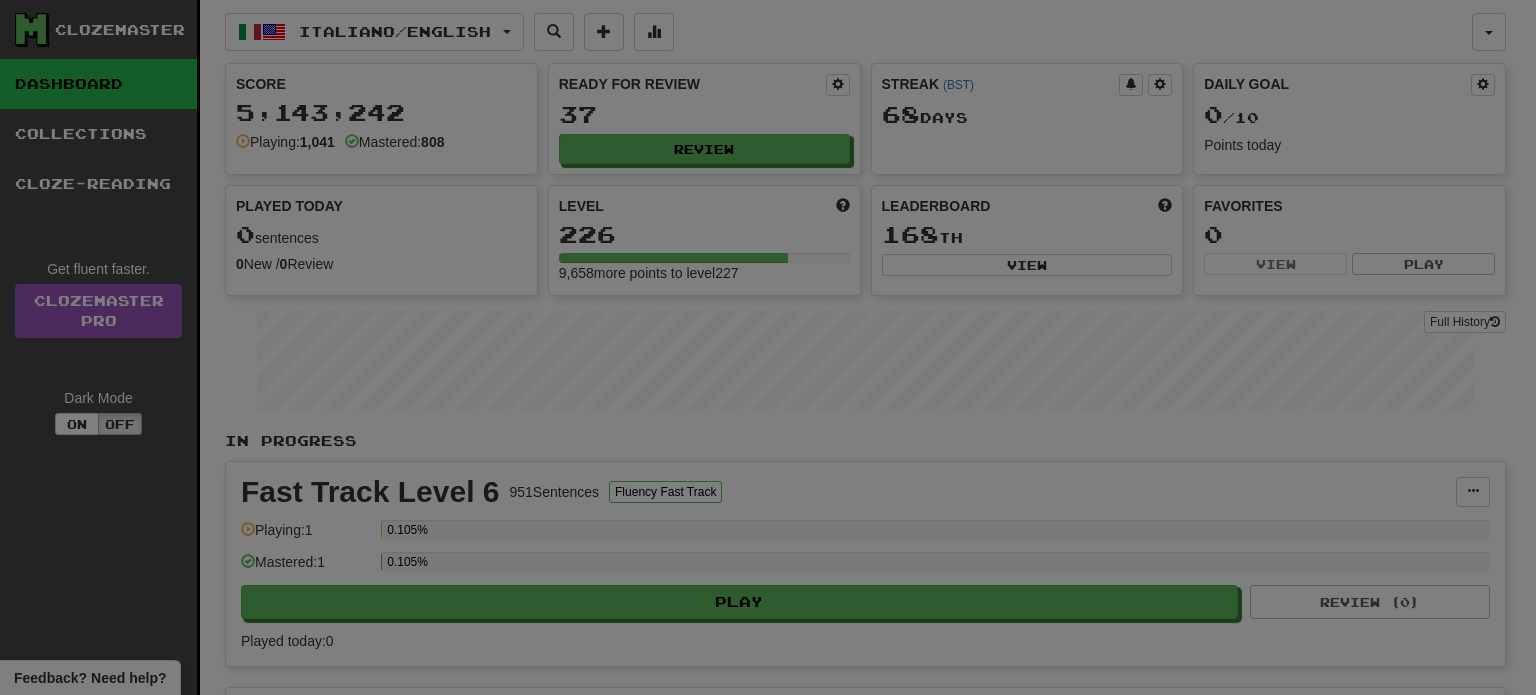 select on "**" 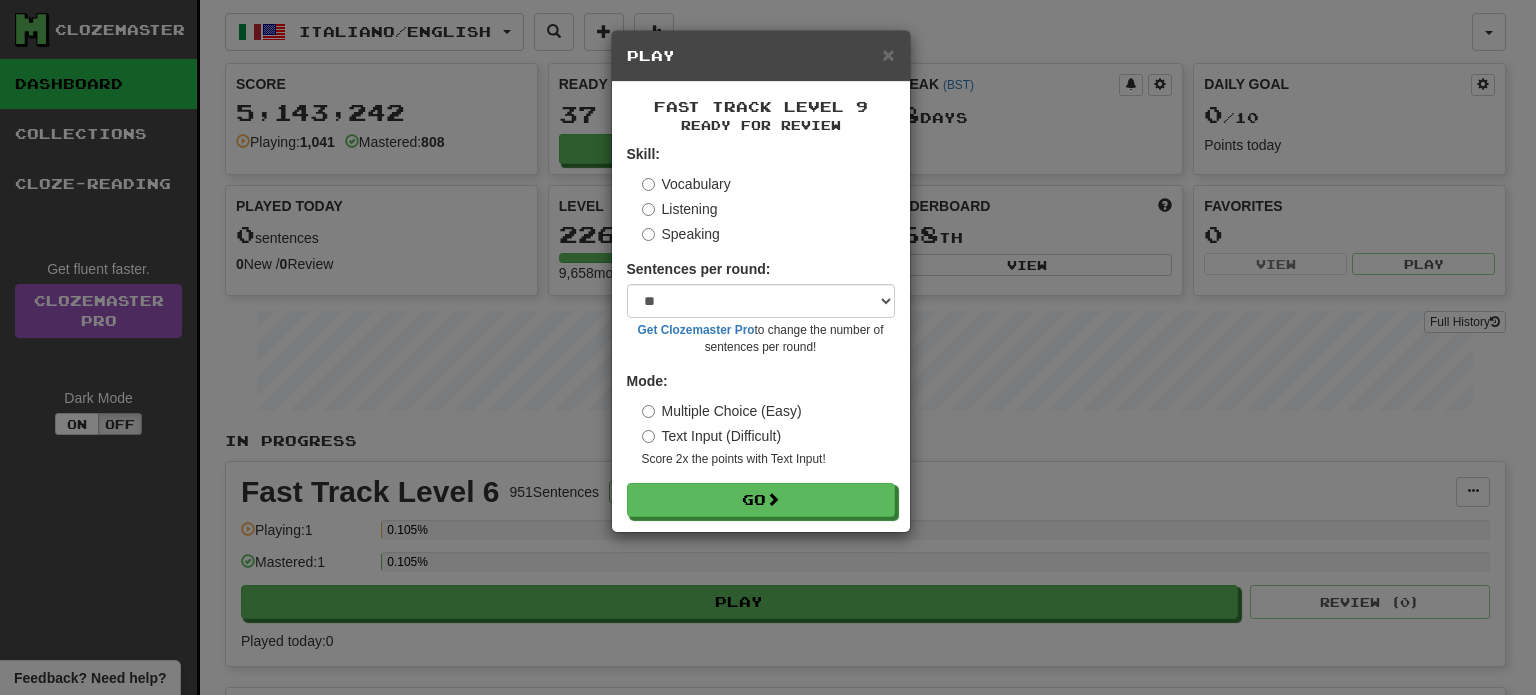 click on "Fast Track Level 9 Ready for Review Skill: Vocabulary Listening Speaking Sentences per round: * ** ** ** ** ** *** ******** Get Clozemaster Pro  to change the number of sentences per round! Mode: Multiple Choice (Easy) Text Input (Difficult) Score 2x the points with Text Input ! Go" at bounding box center (761, 307) 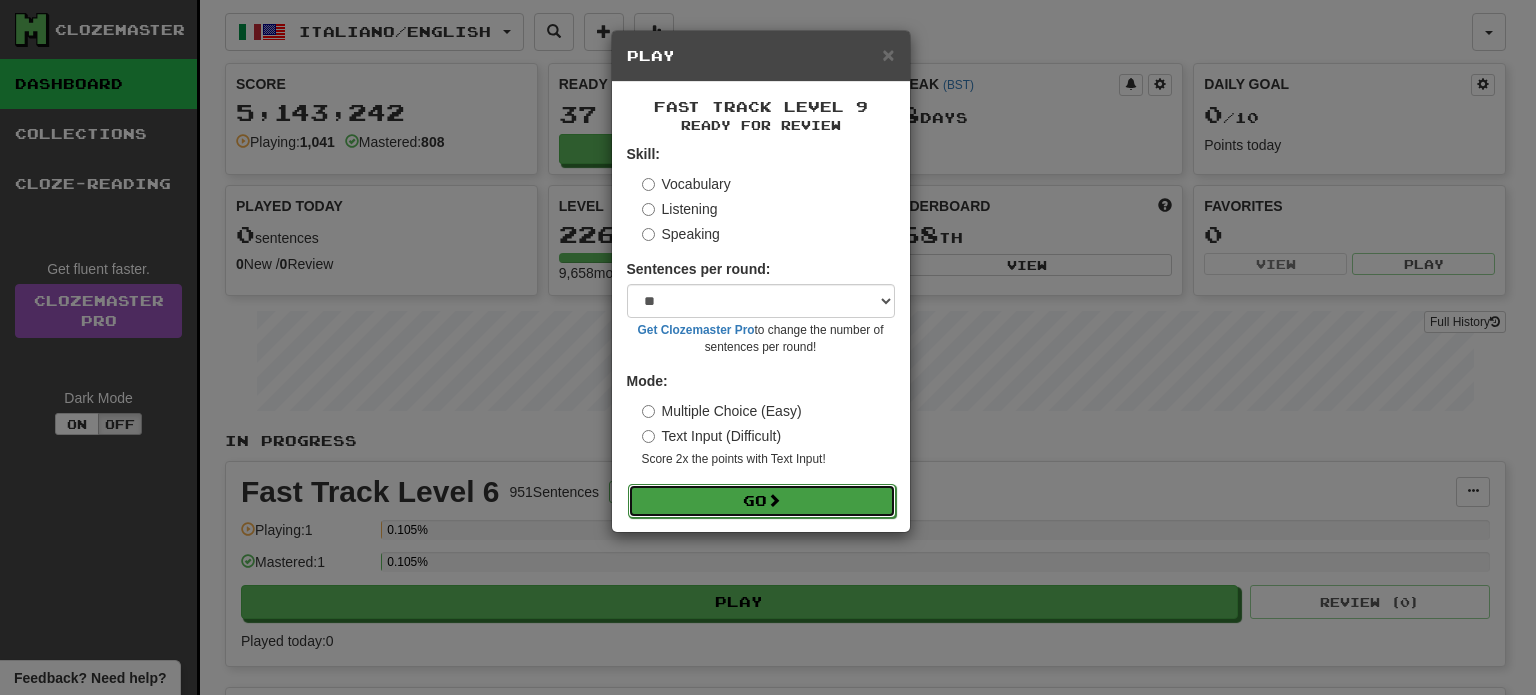 click on "Go" at bounding box center [762, 501] 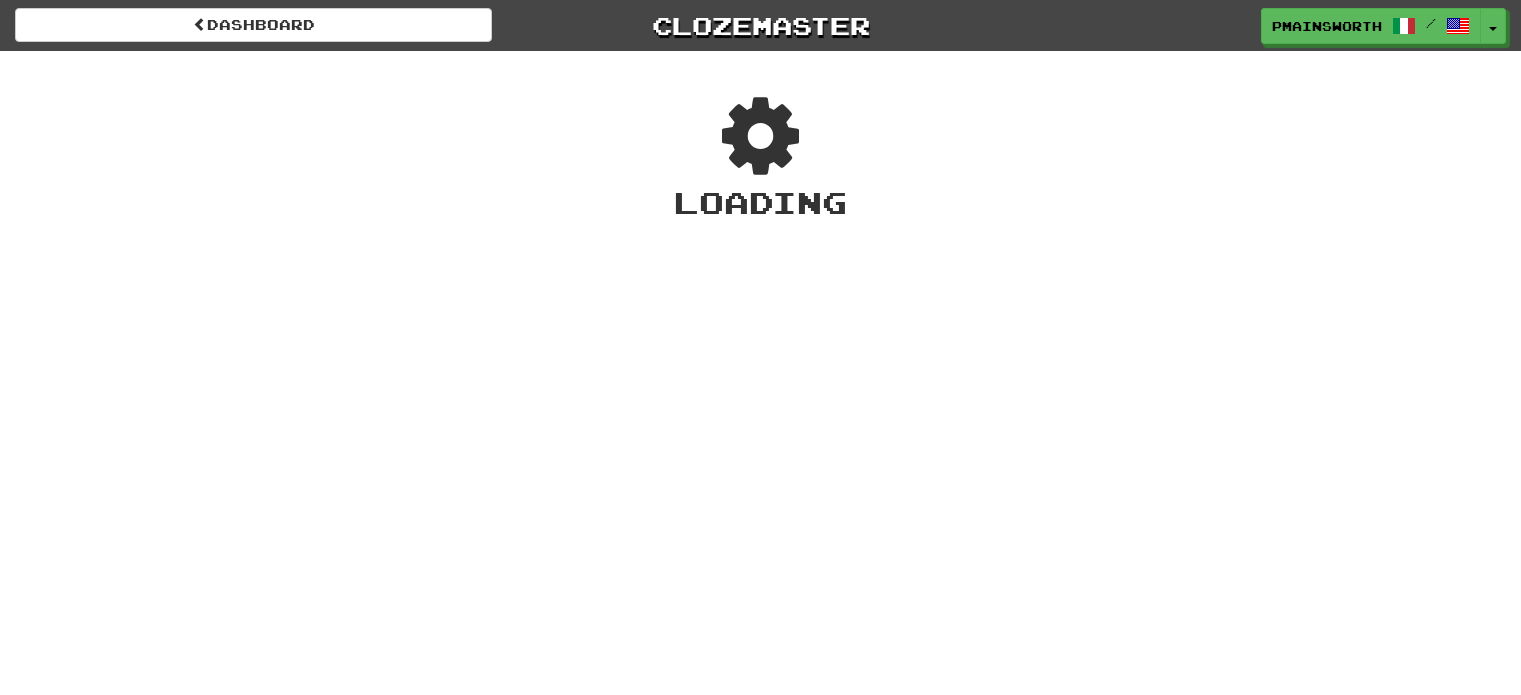 scroll, scrollTop: 0, scrollLeft: 0, axis: both 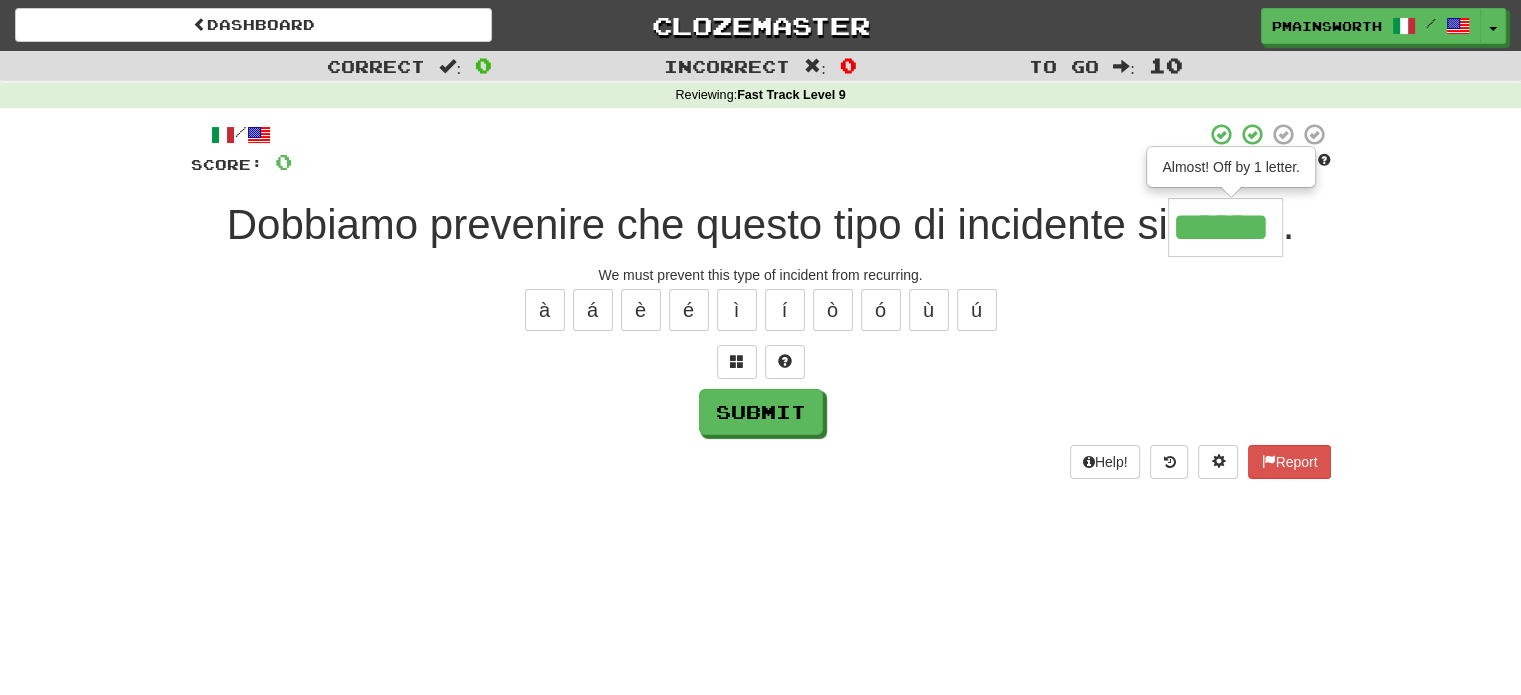type on "******" 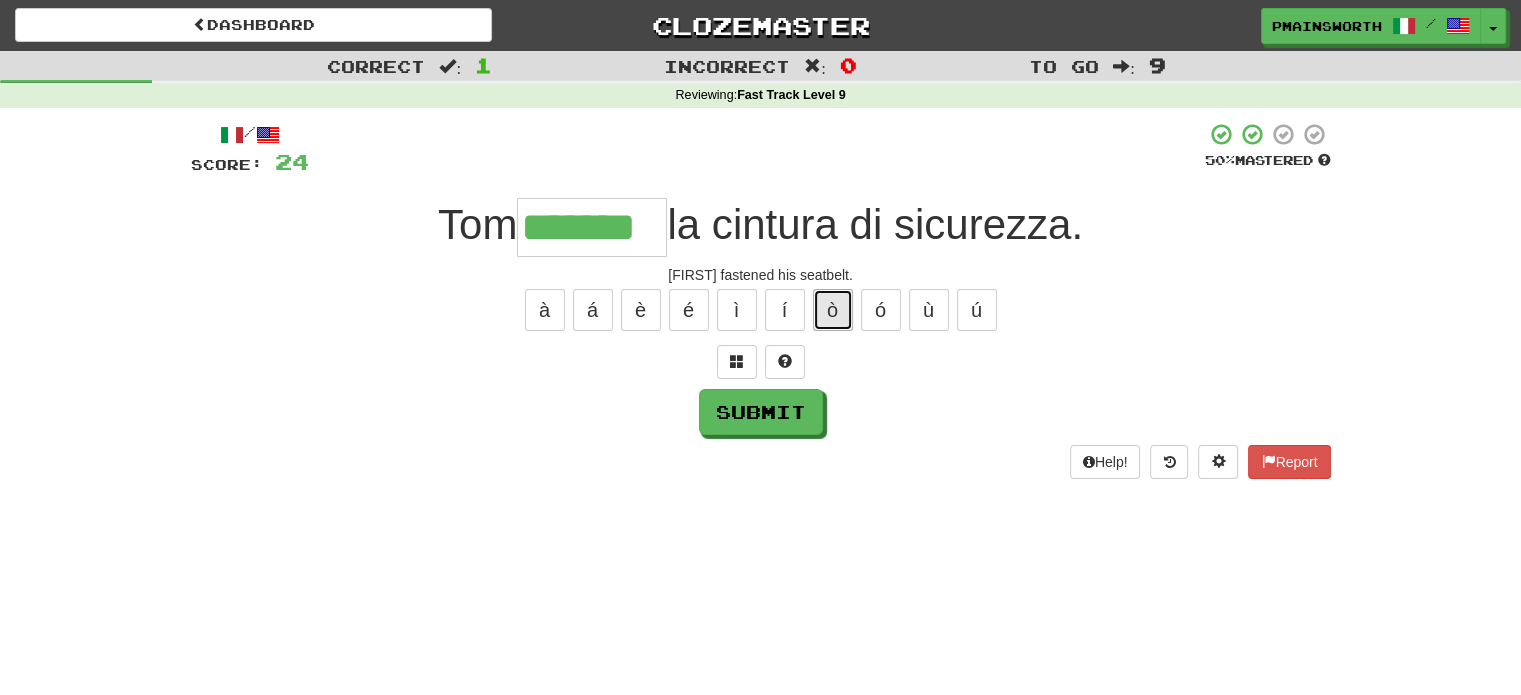 click on "ò" at bounding box center [833, 310] 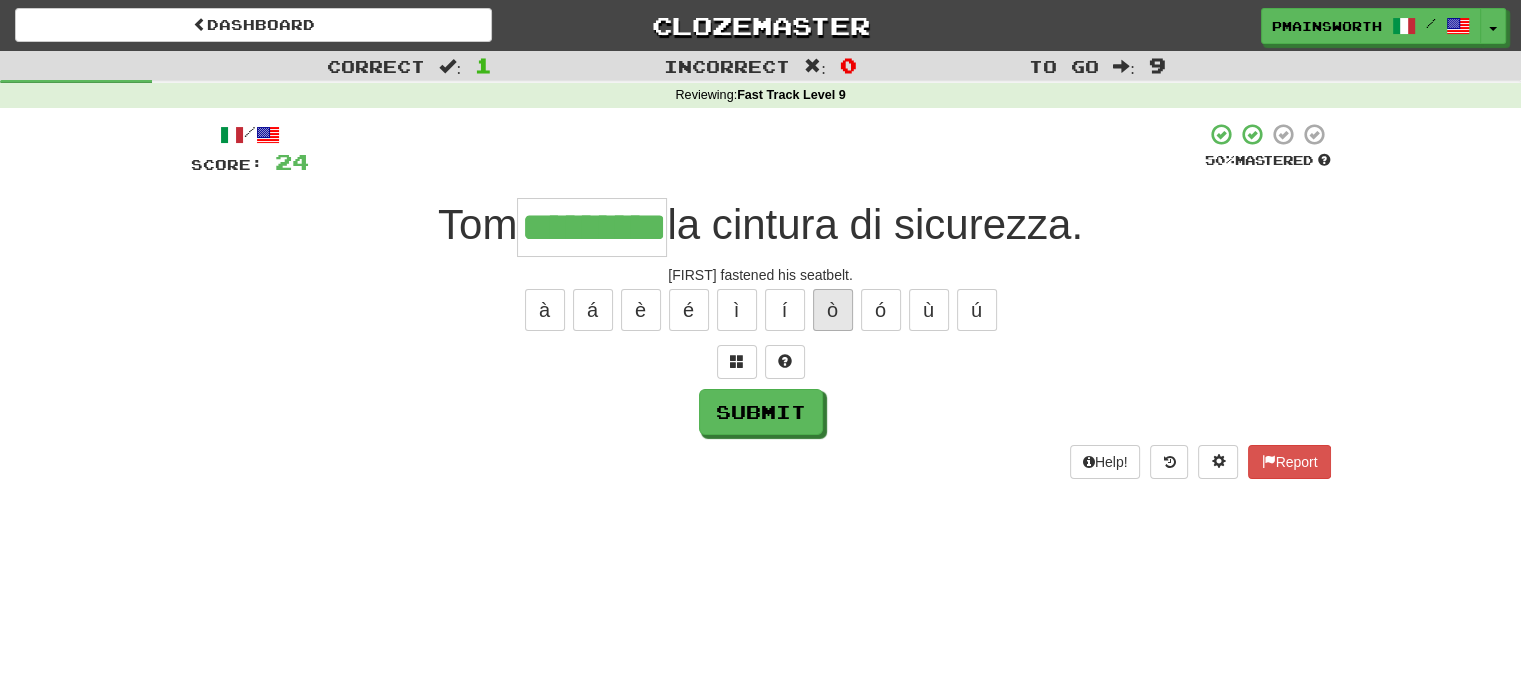 scroll, scrollTop: 0, scrollLeft: 20, axis: horizontal 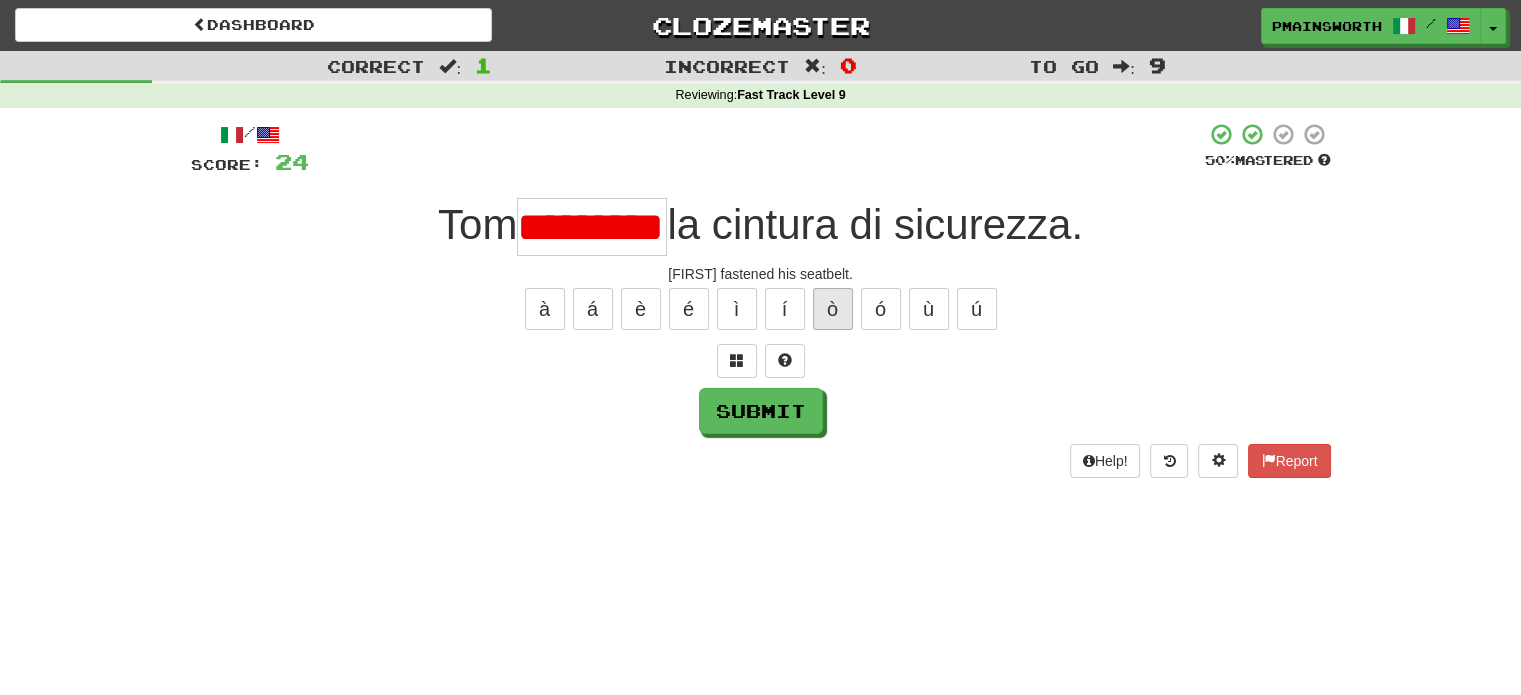 type on "********" 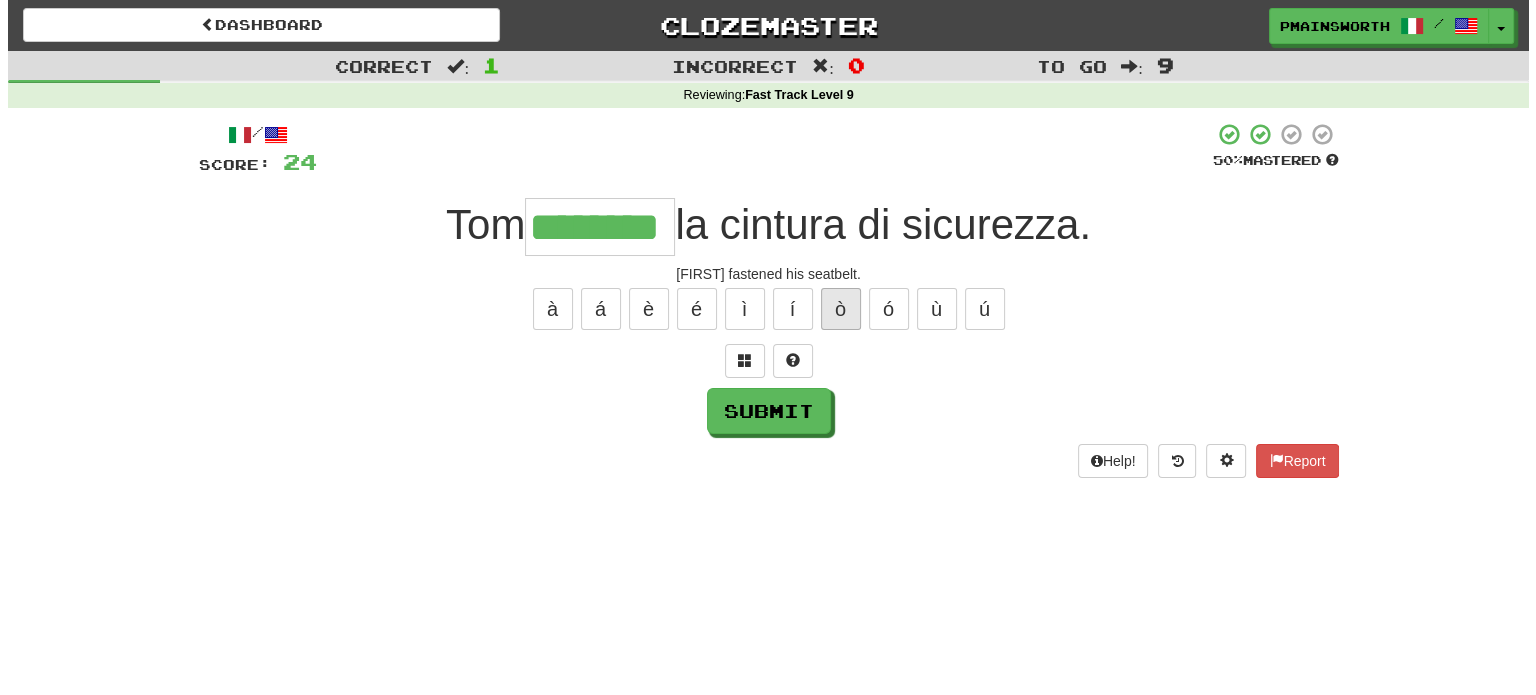 scroll, scrollTop: 0, scrollLeft: 0, axis: both 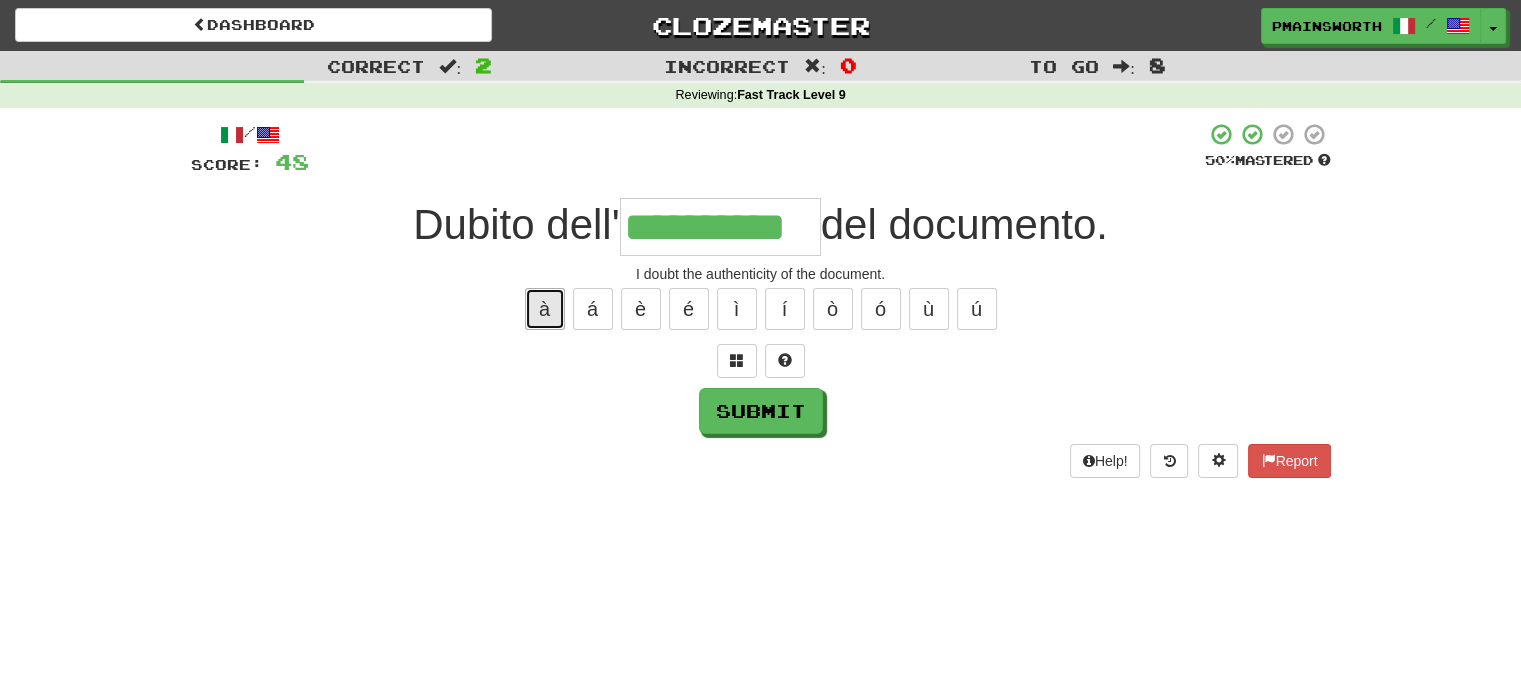 click on "à" at bounding box center [545, 309] 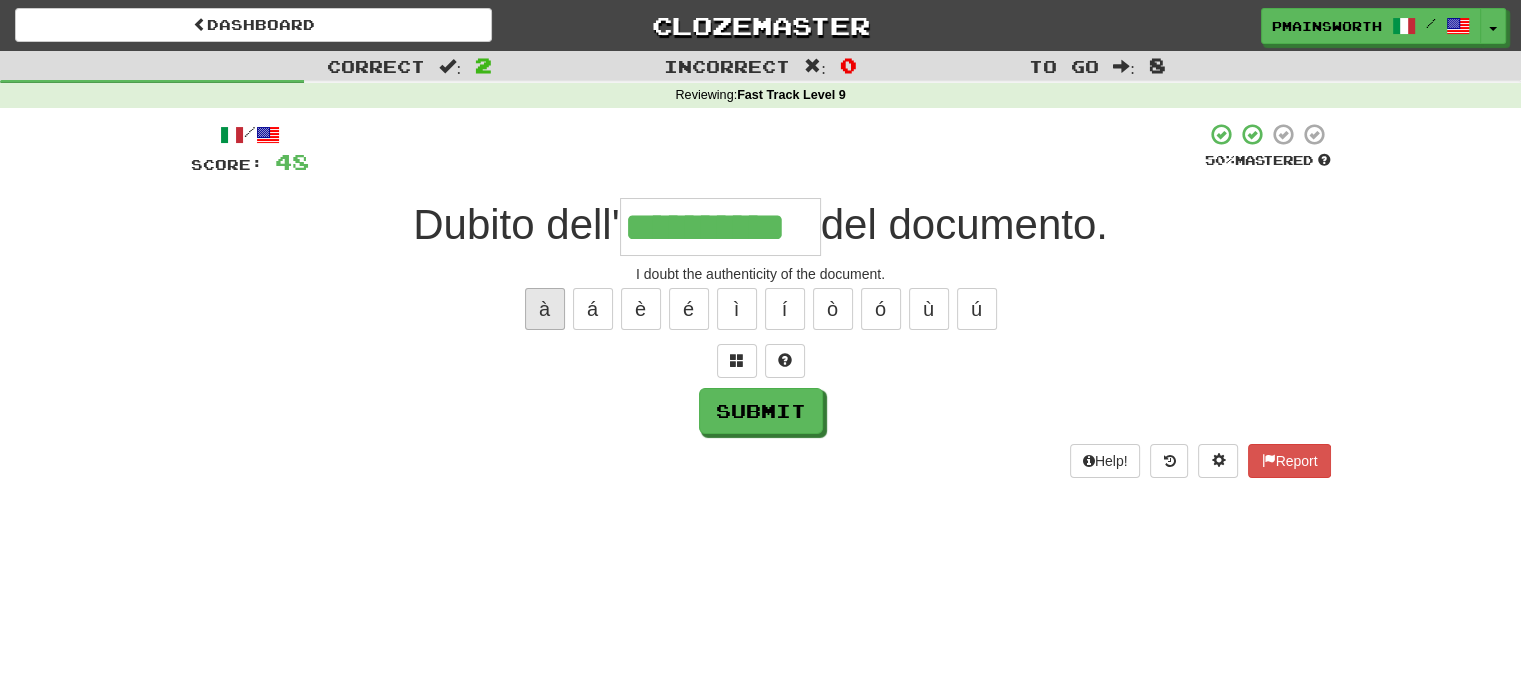 type on "**********" 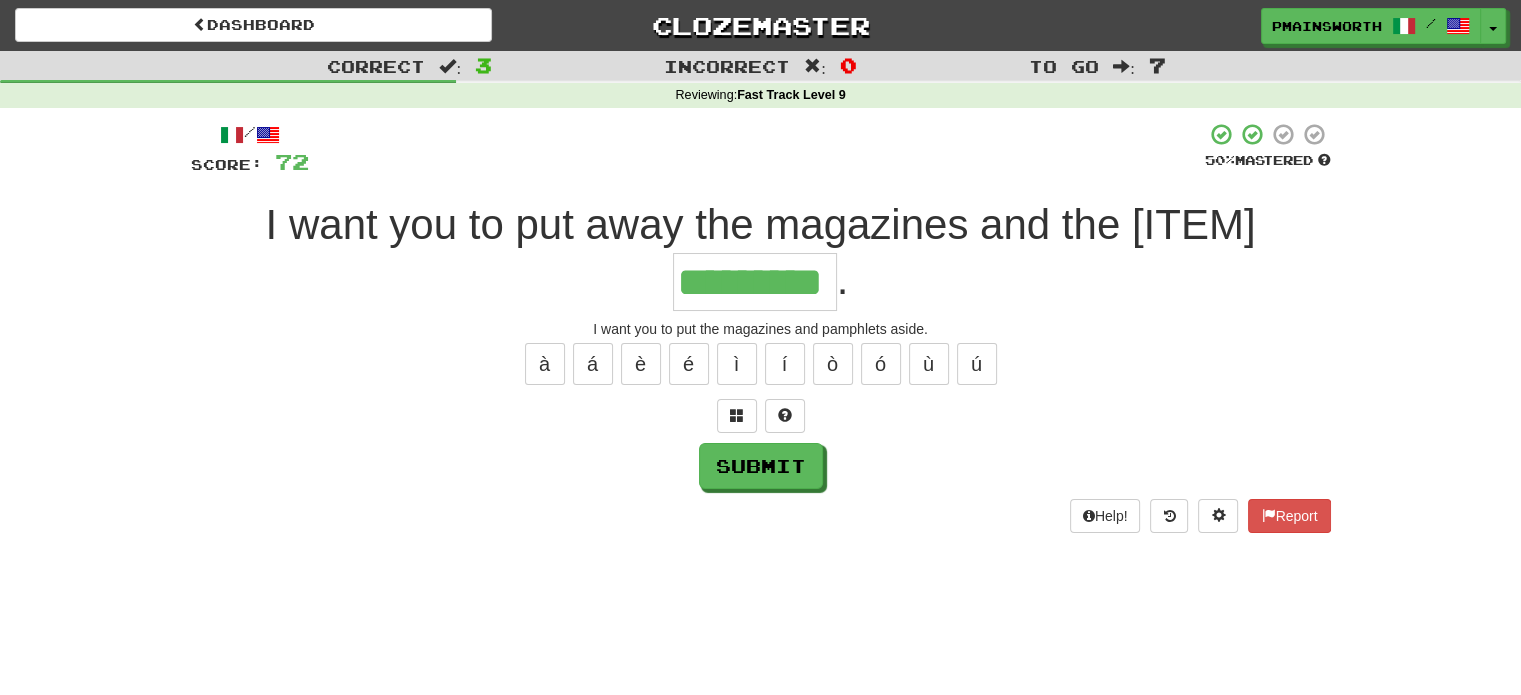 type on "*********" 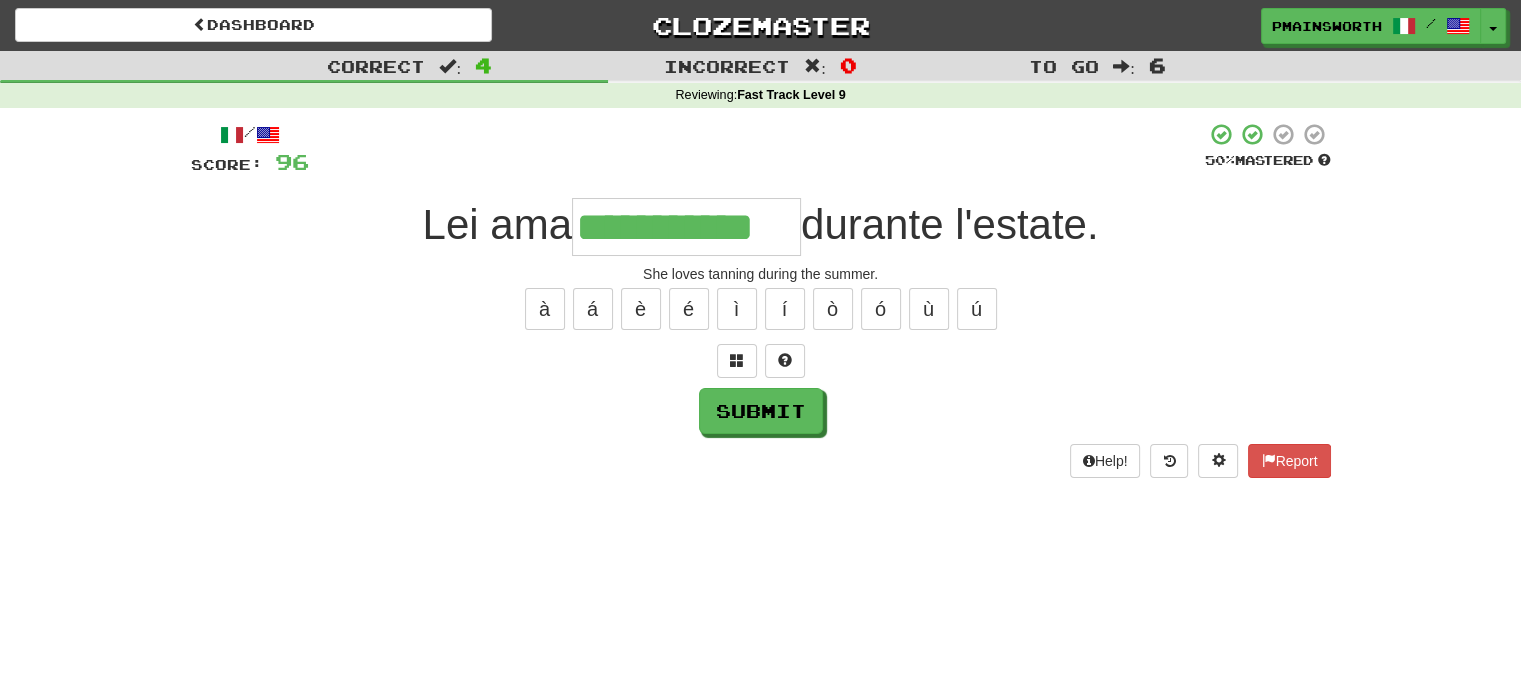 type on "**********" 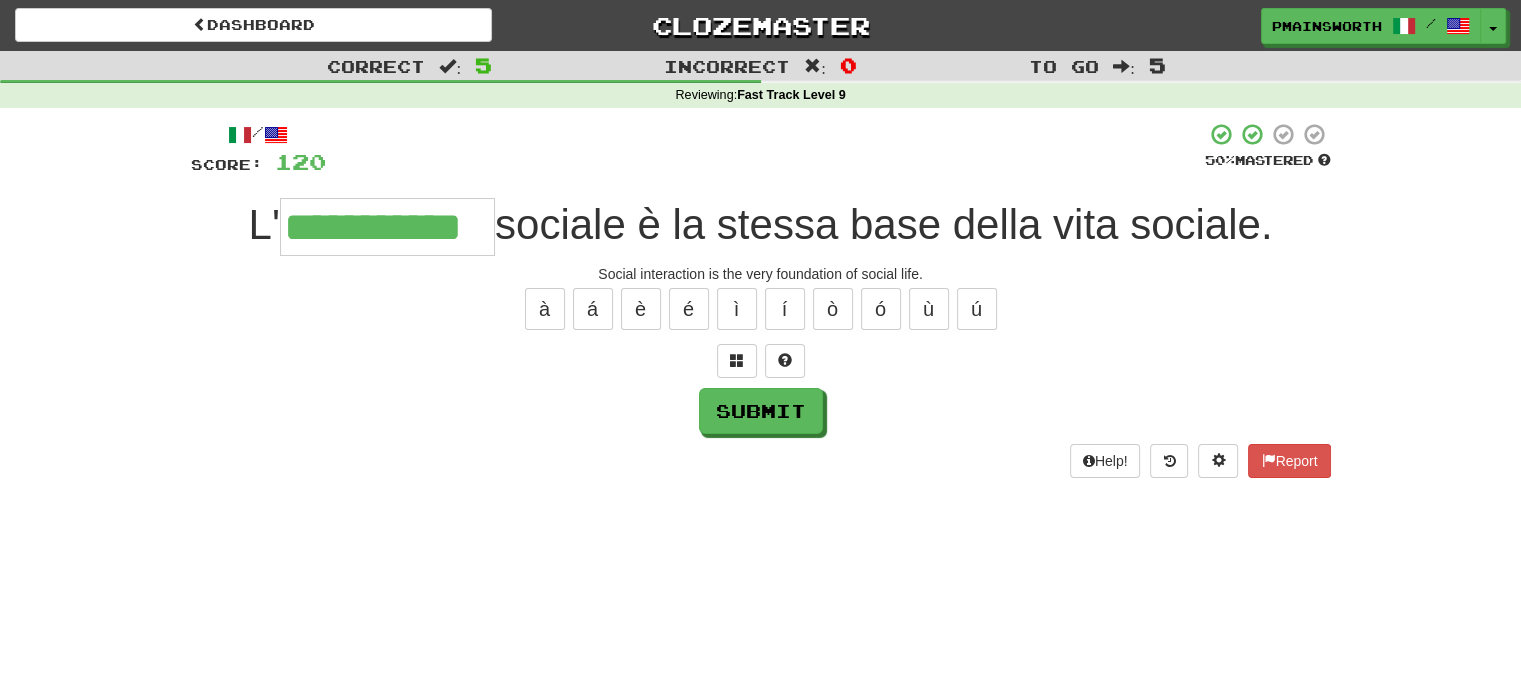 type on "**********" 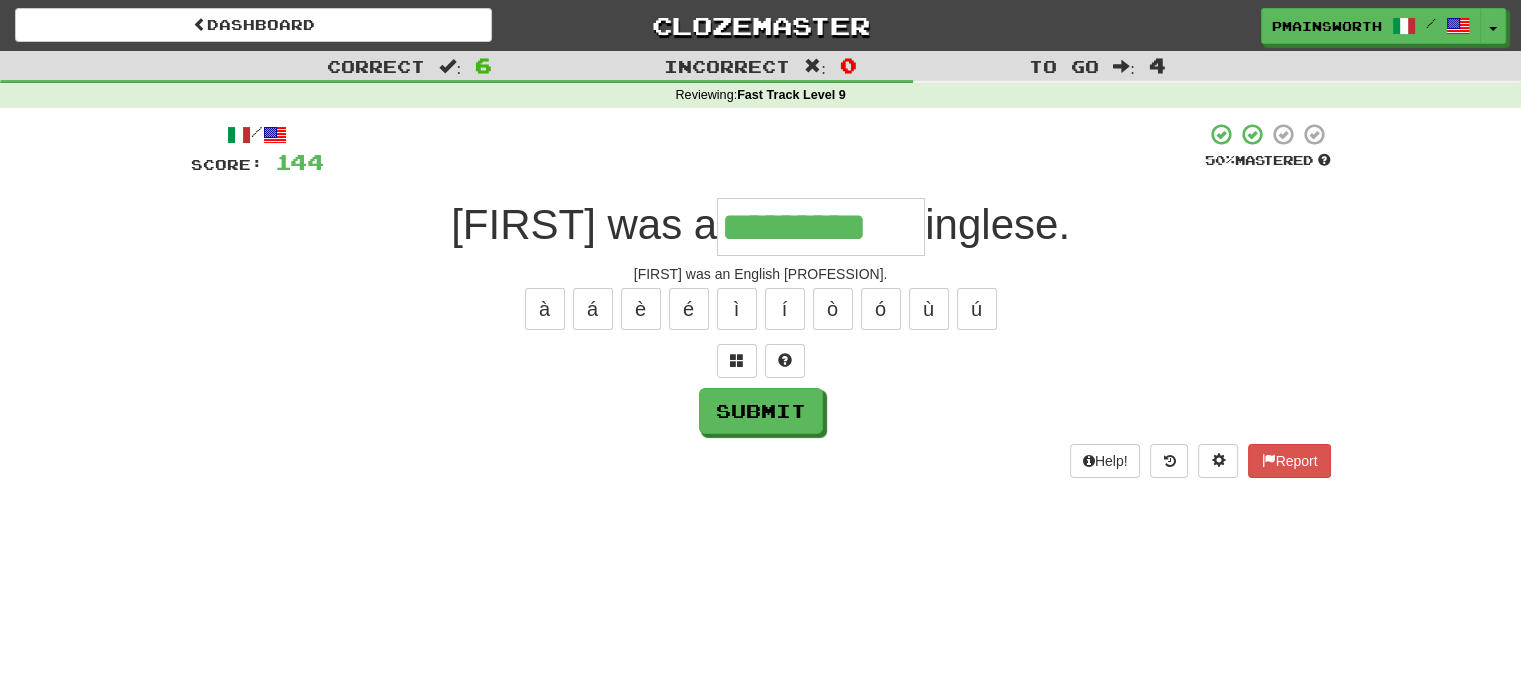 type on "*********" 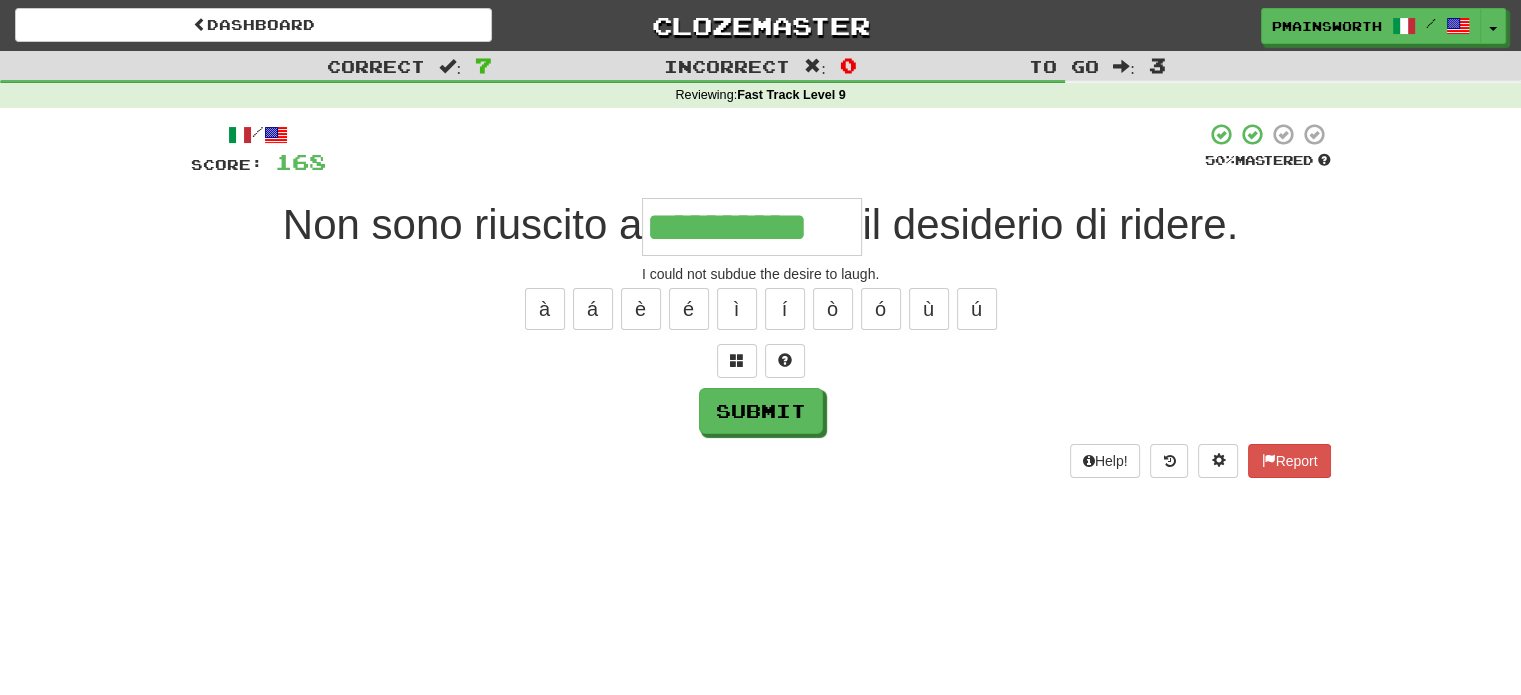 type on "**********" 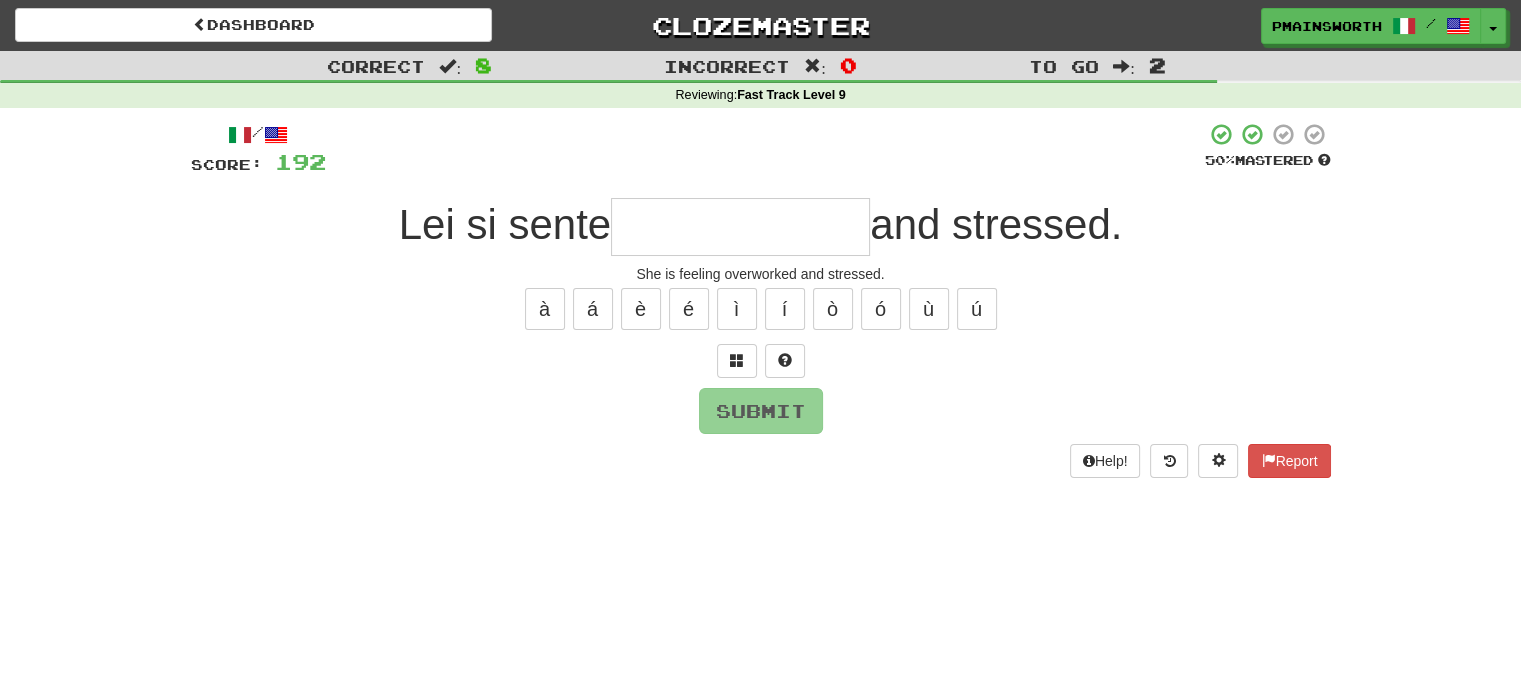type on "*" 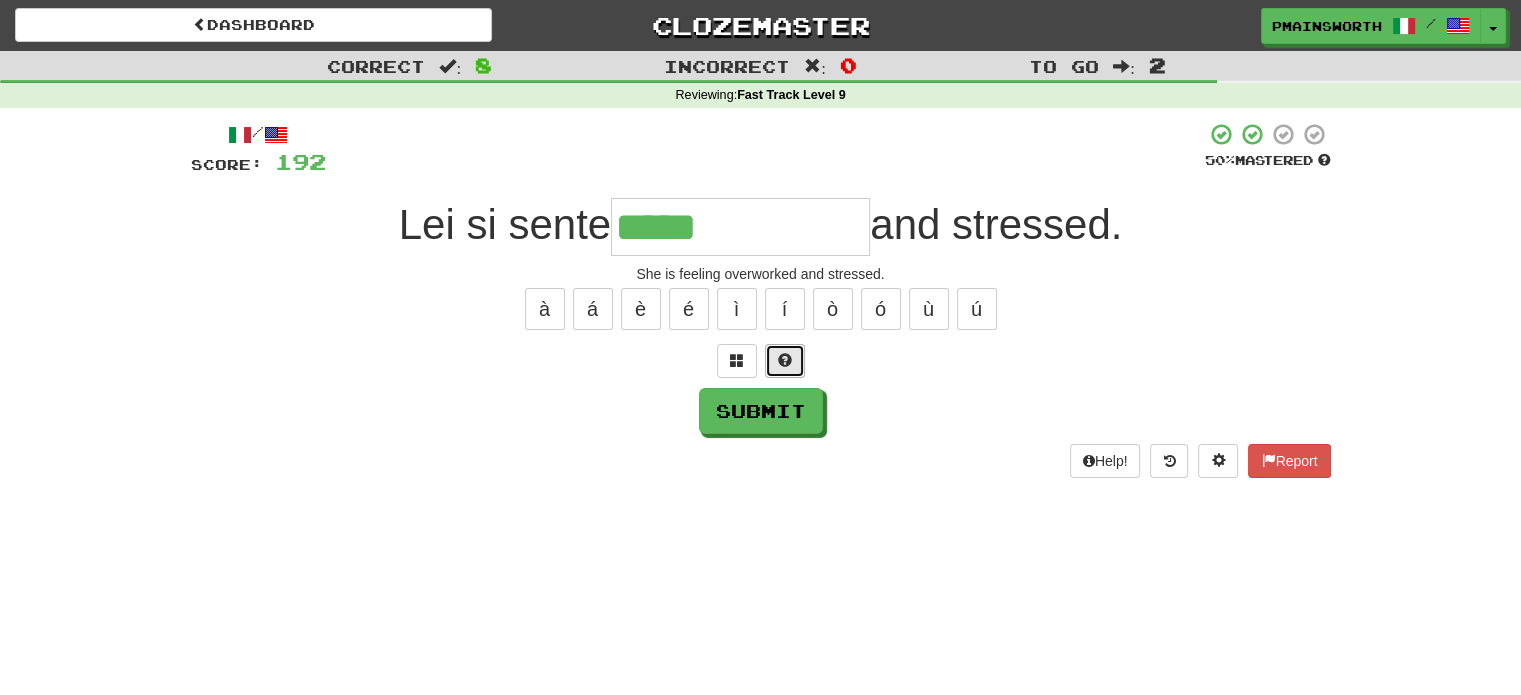 click at bounding box center [785, 360] 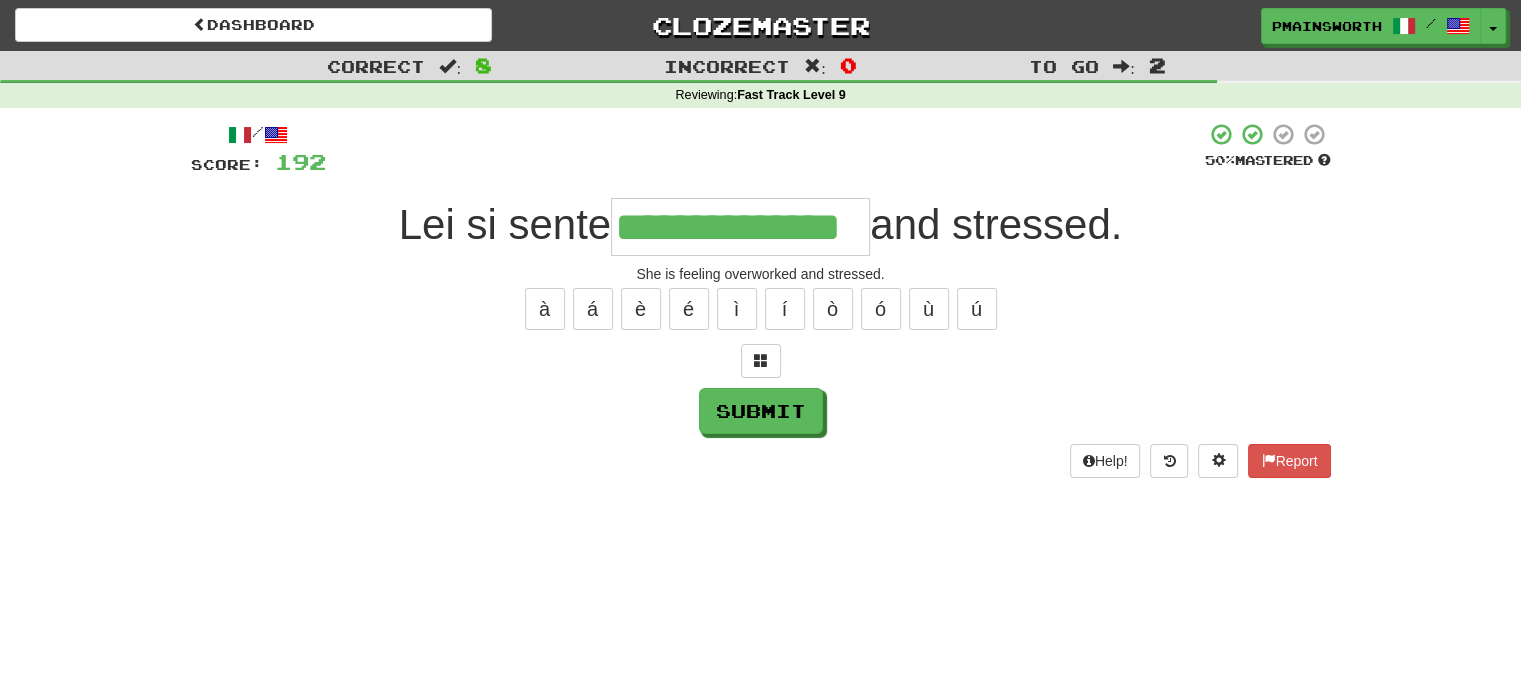 type on "**********" 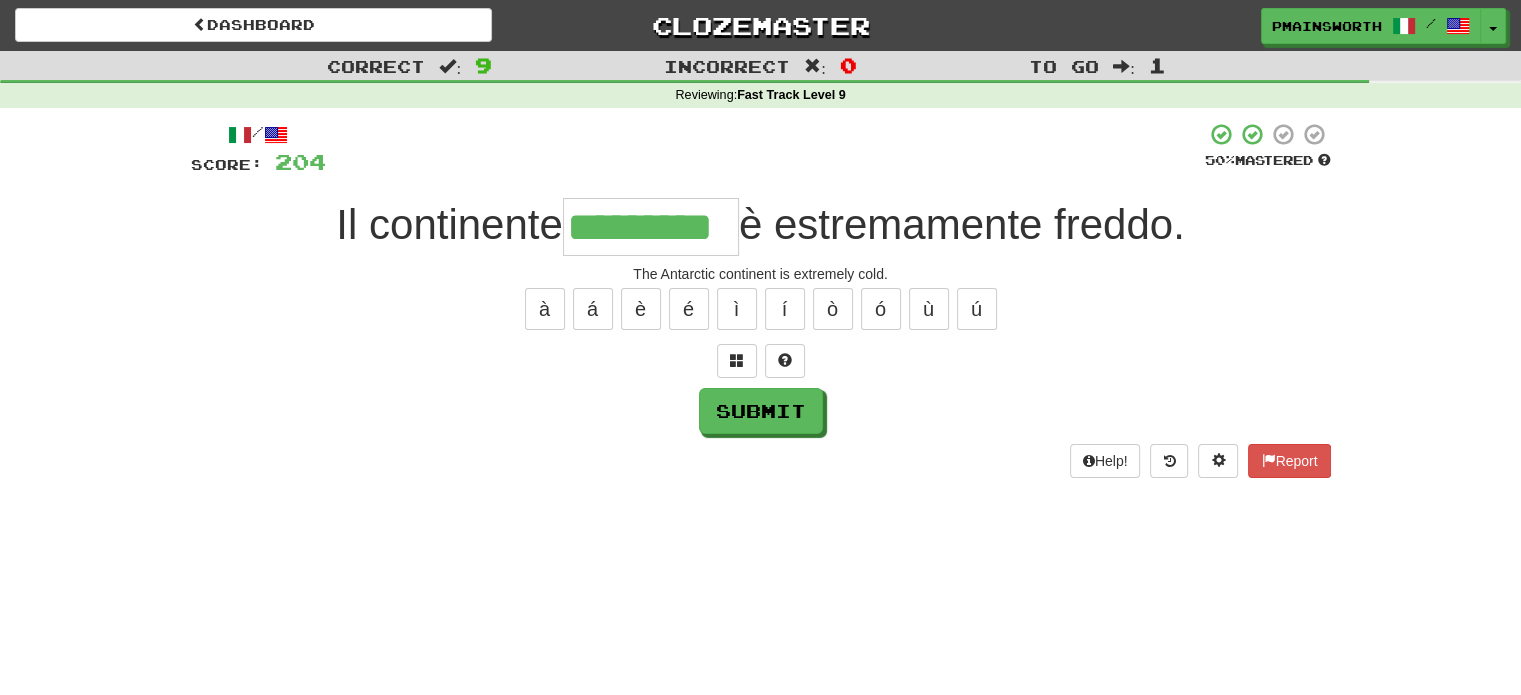type on "*********" 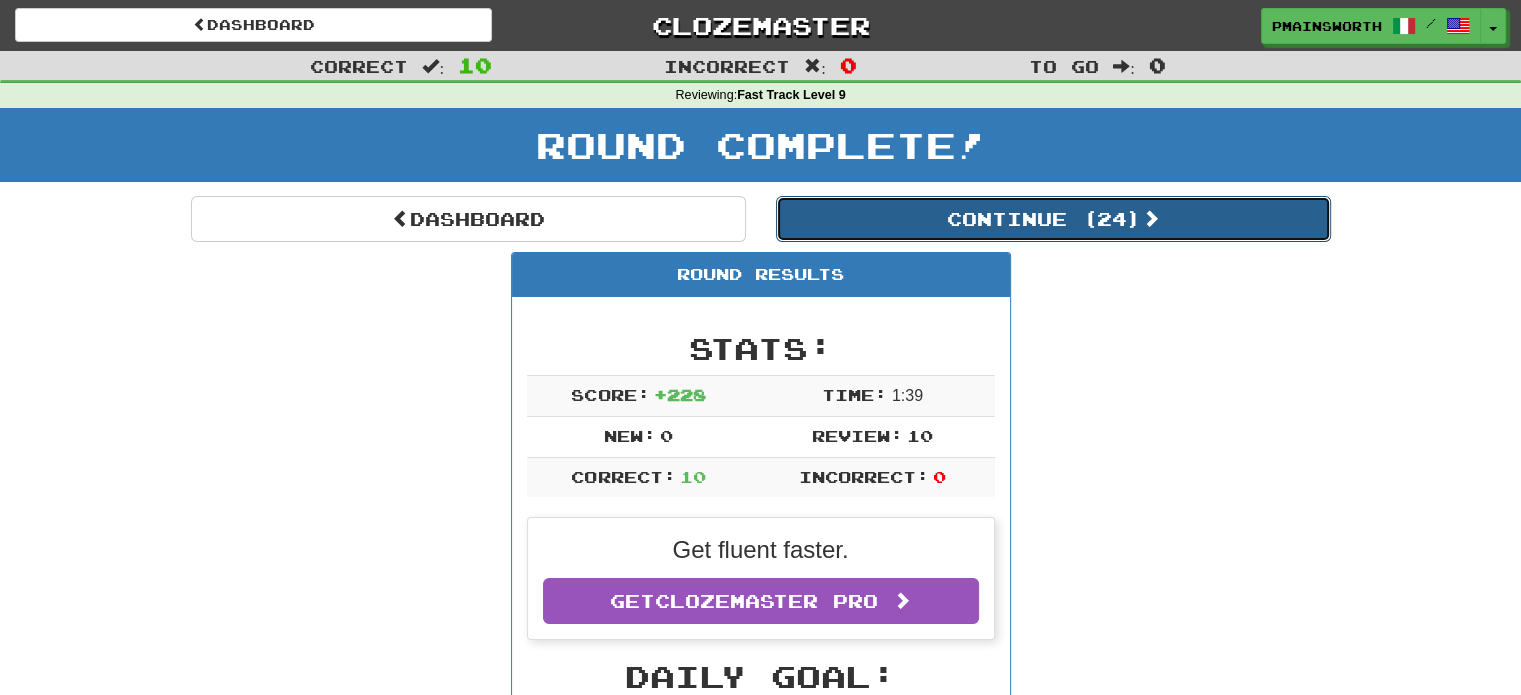click on "Continue ( 24 )" at bounding box center (1053, 219) 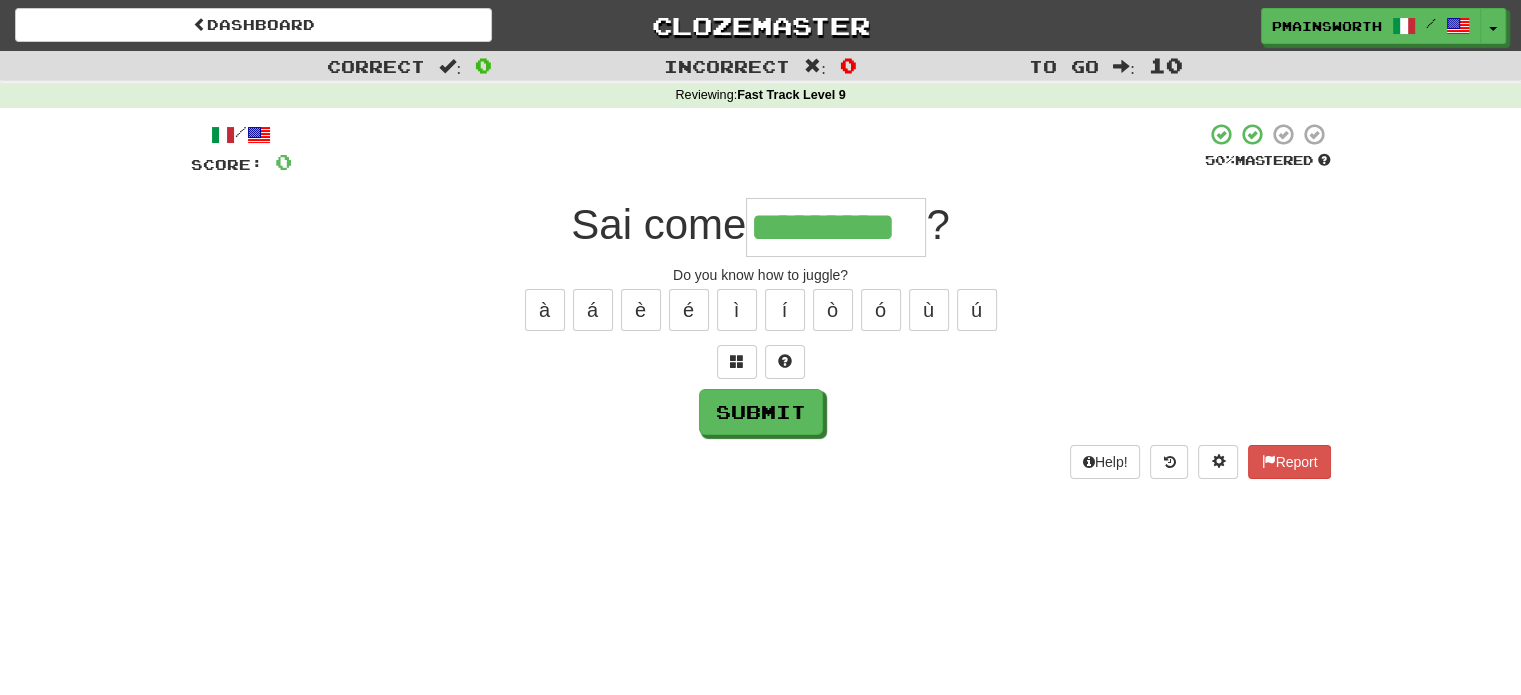 type on "*********" 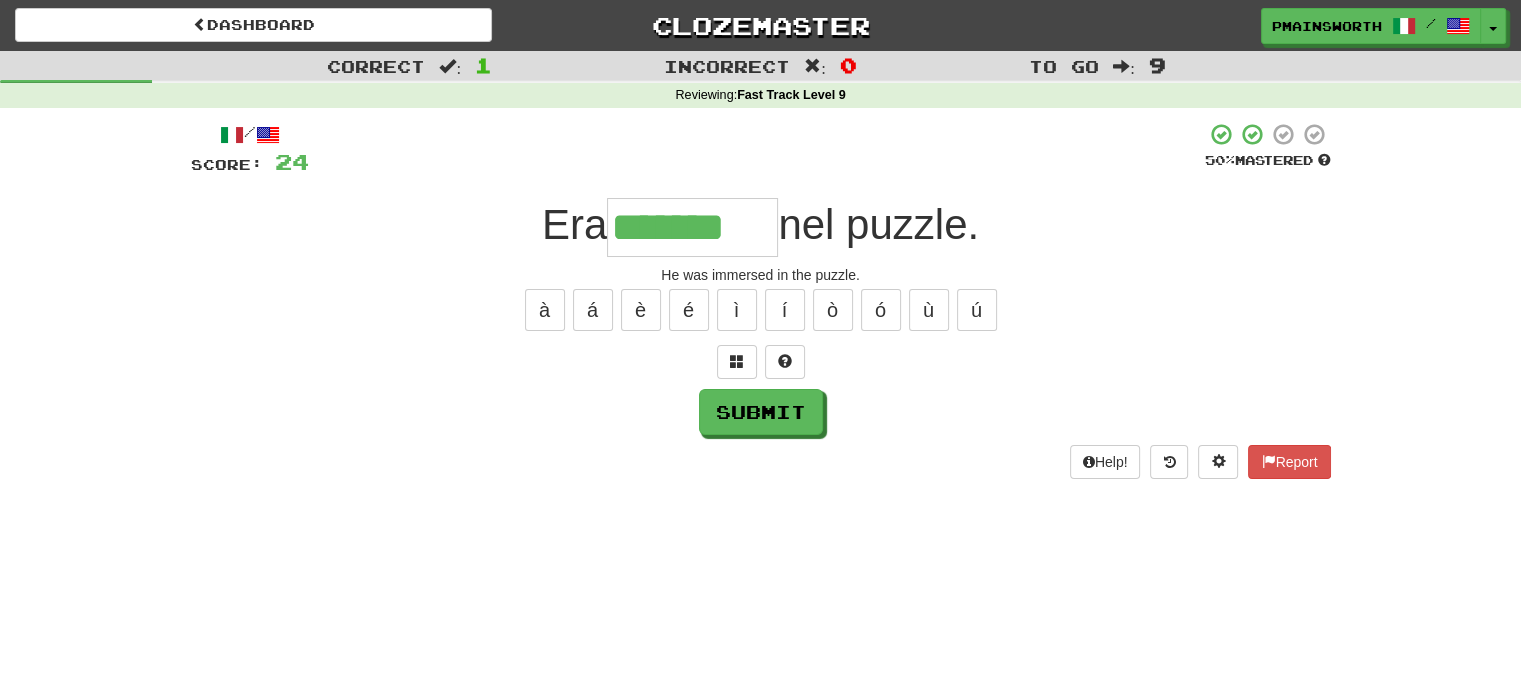 type on "*******" 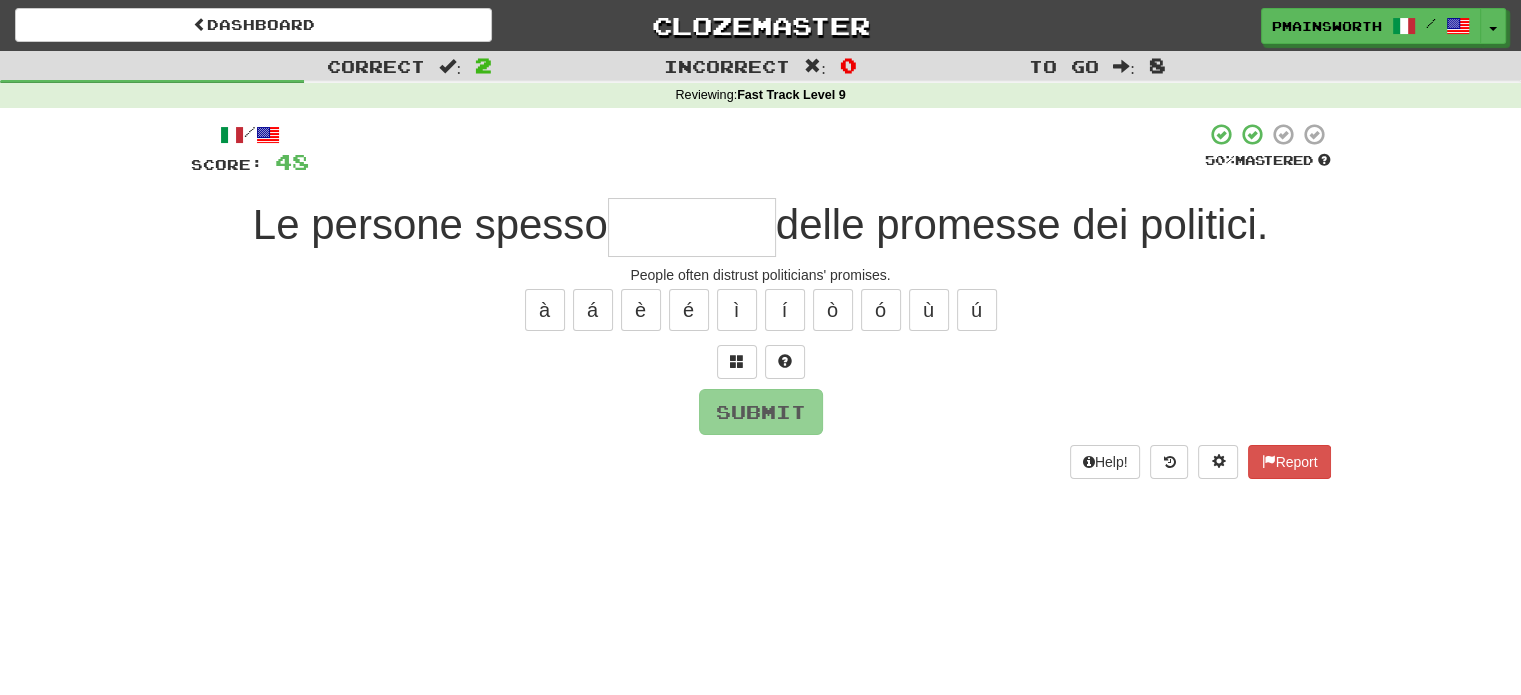 type on "*" 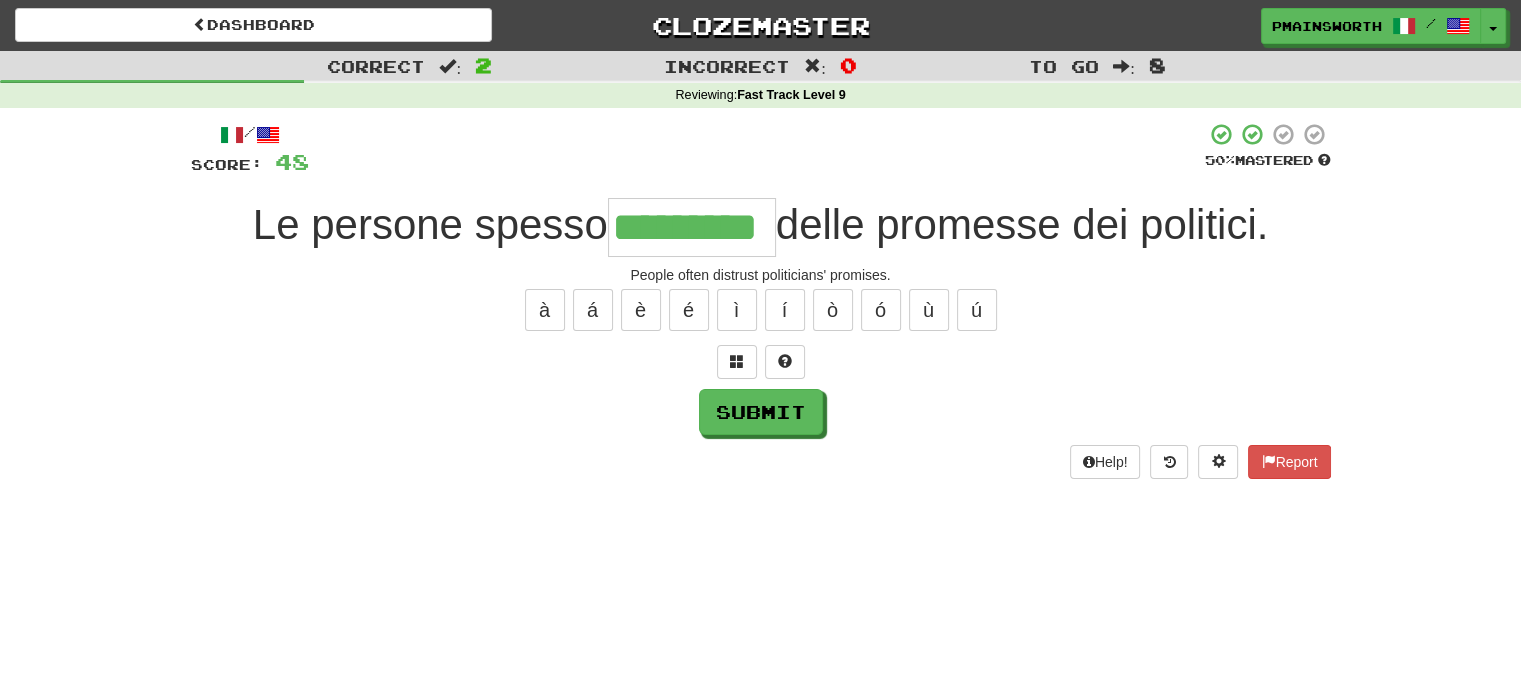 type on "*********" 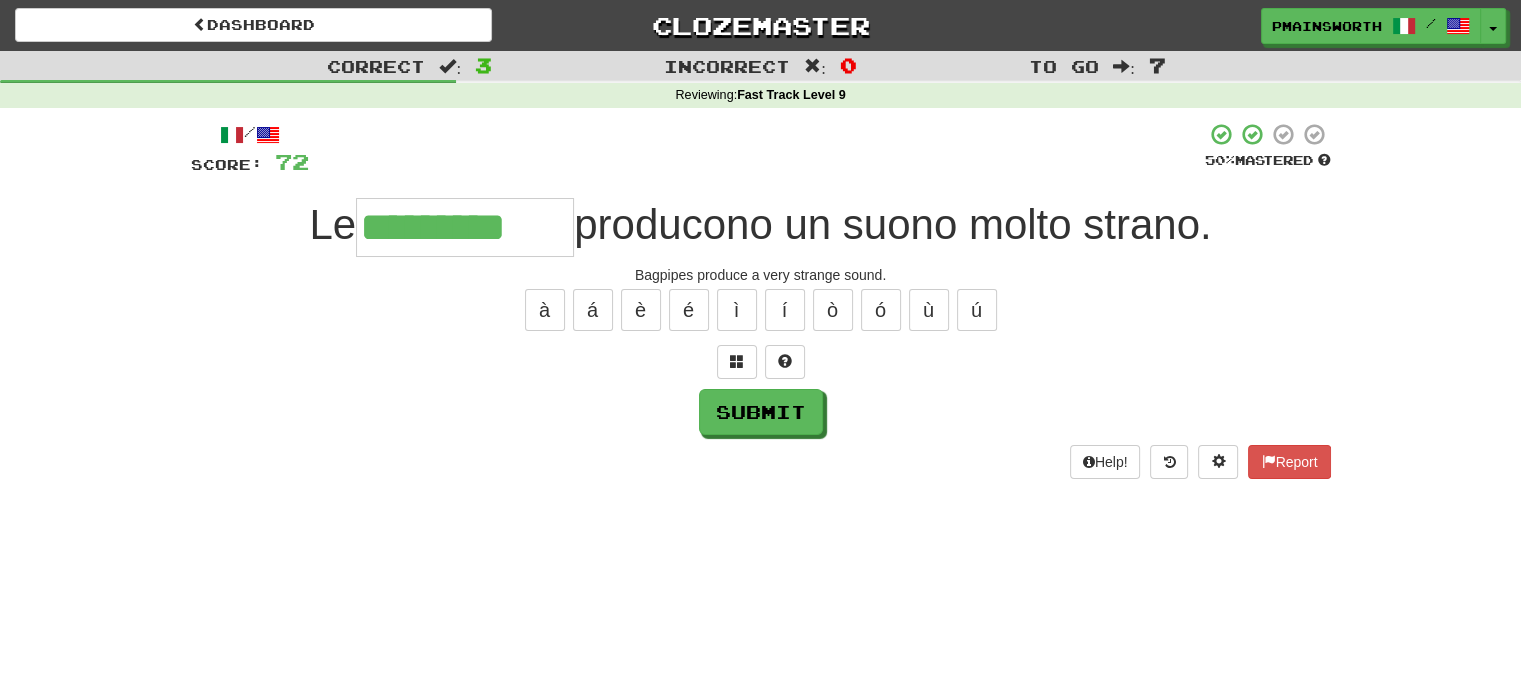 type on "*********" 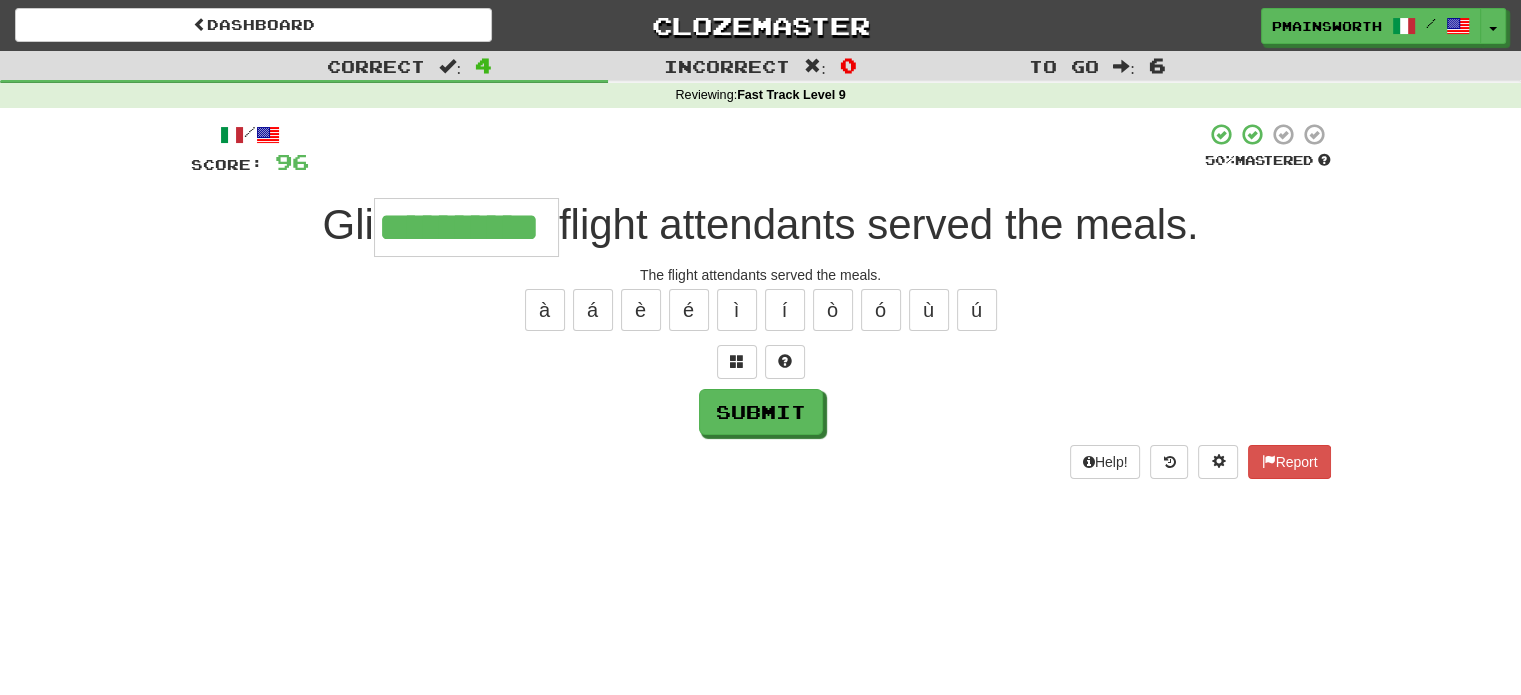 type on "**********" 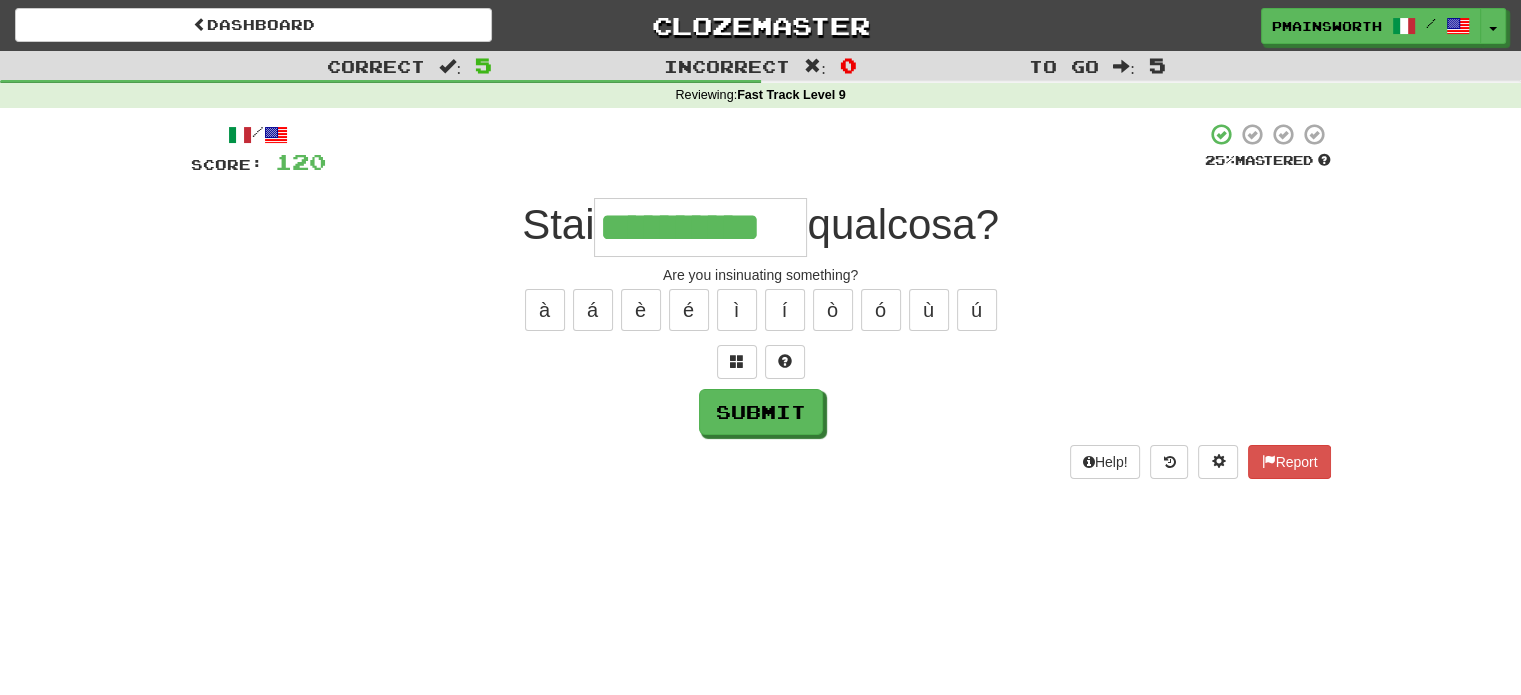 type on "**********" 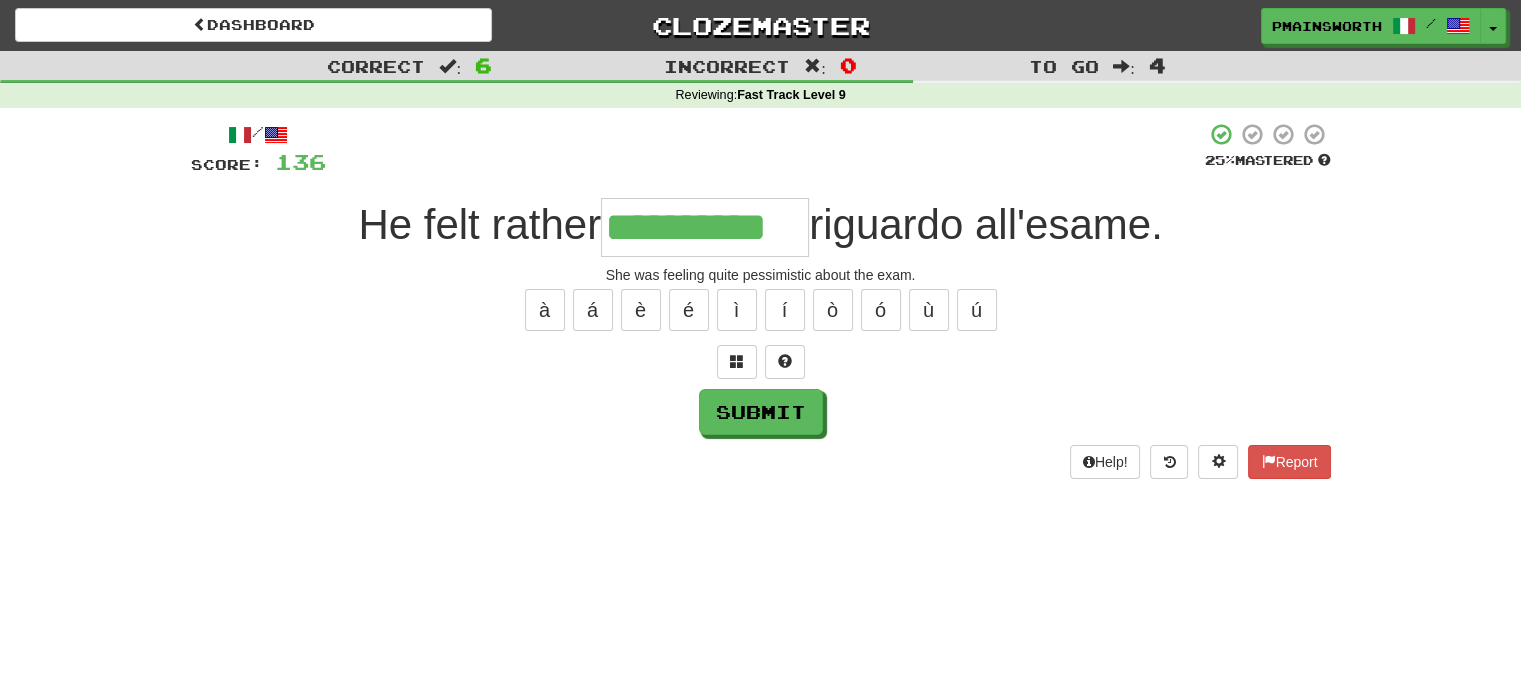 type on "**********" 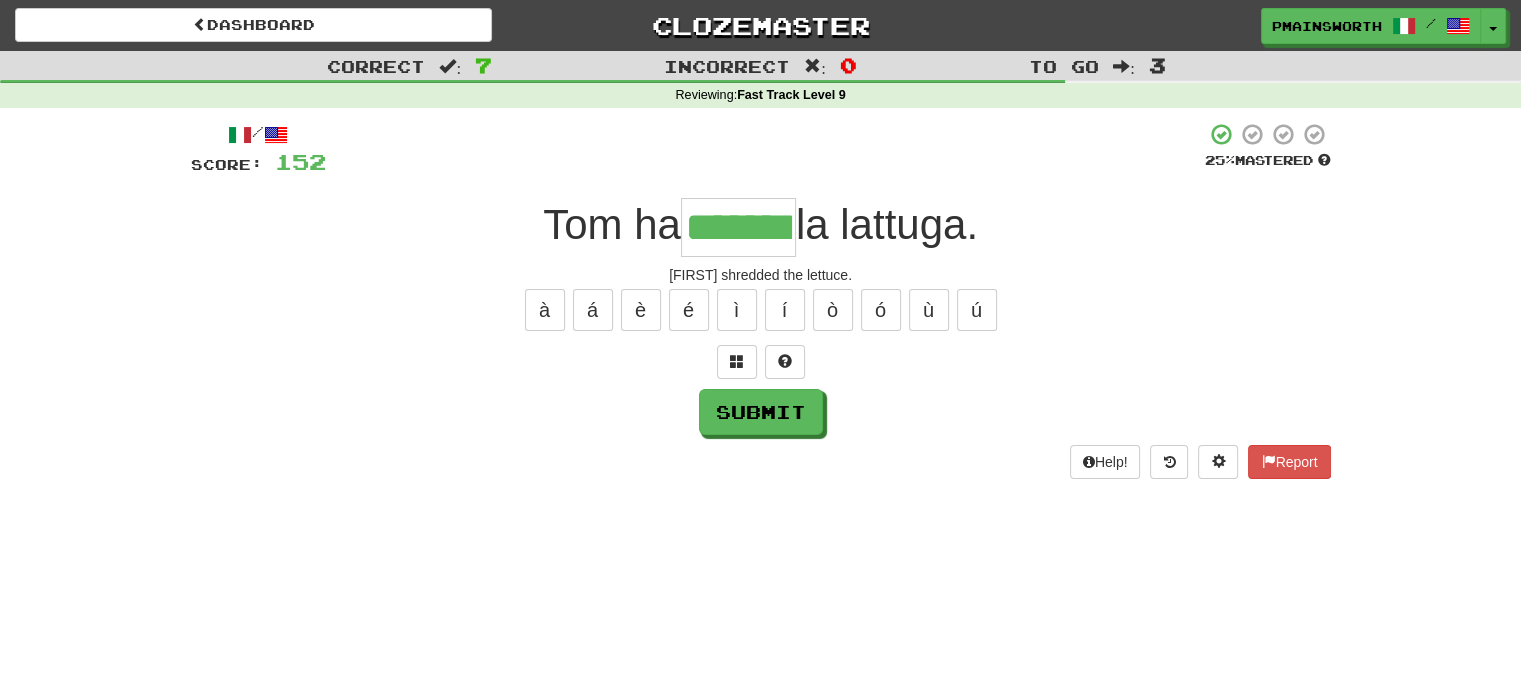 type on "*******" 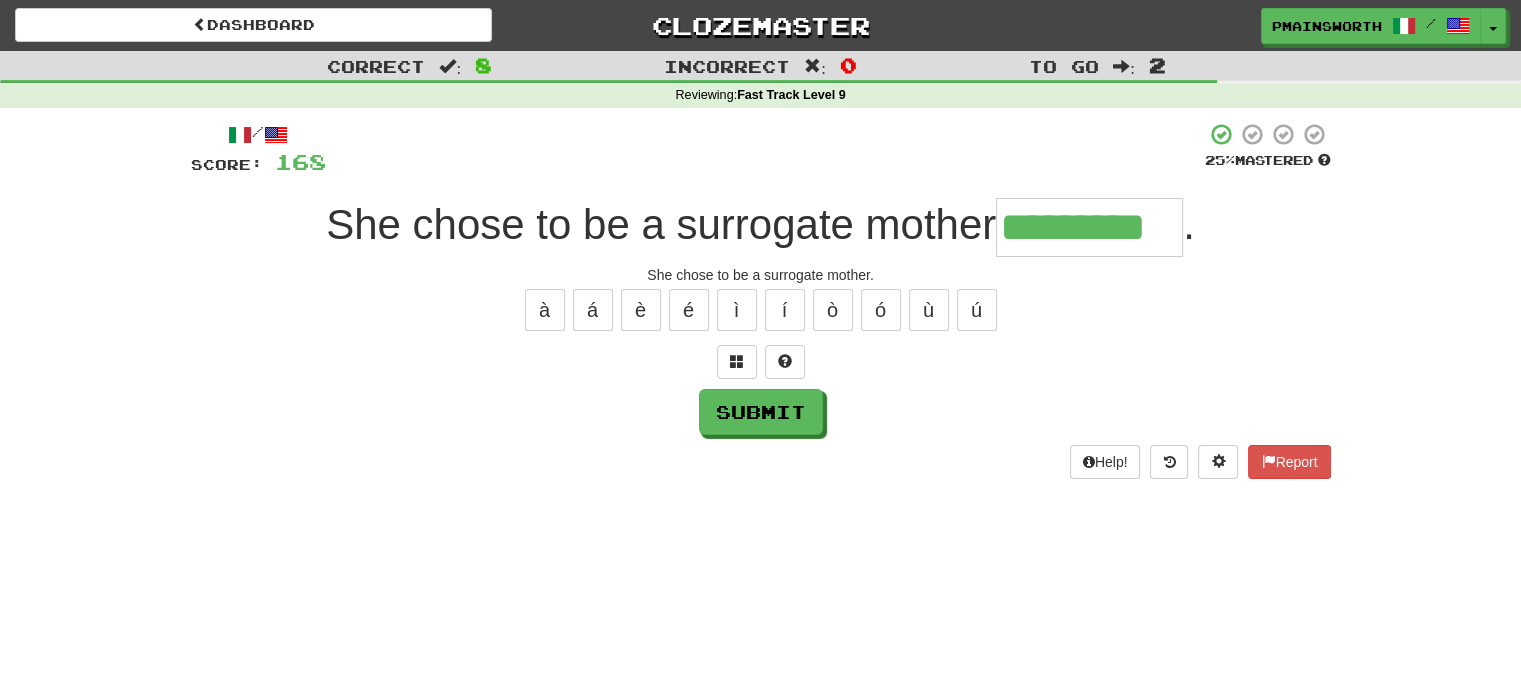 type on "*********" 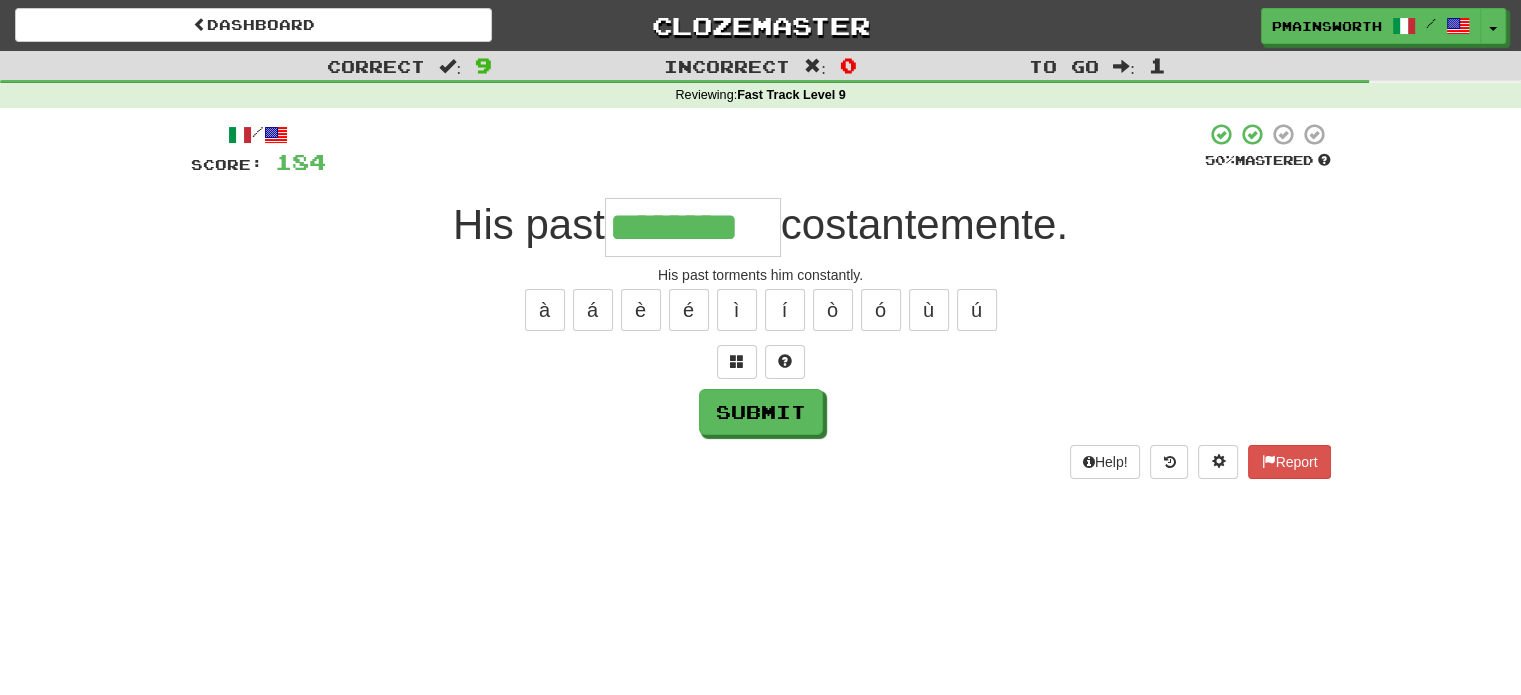 type on "********" 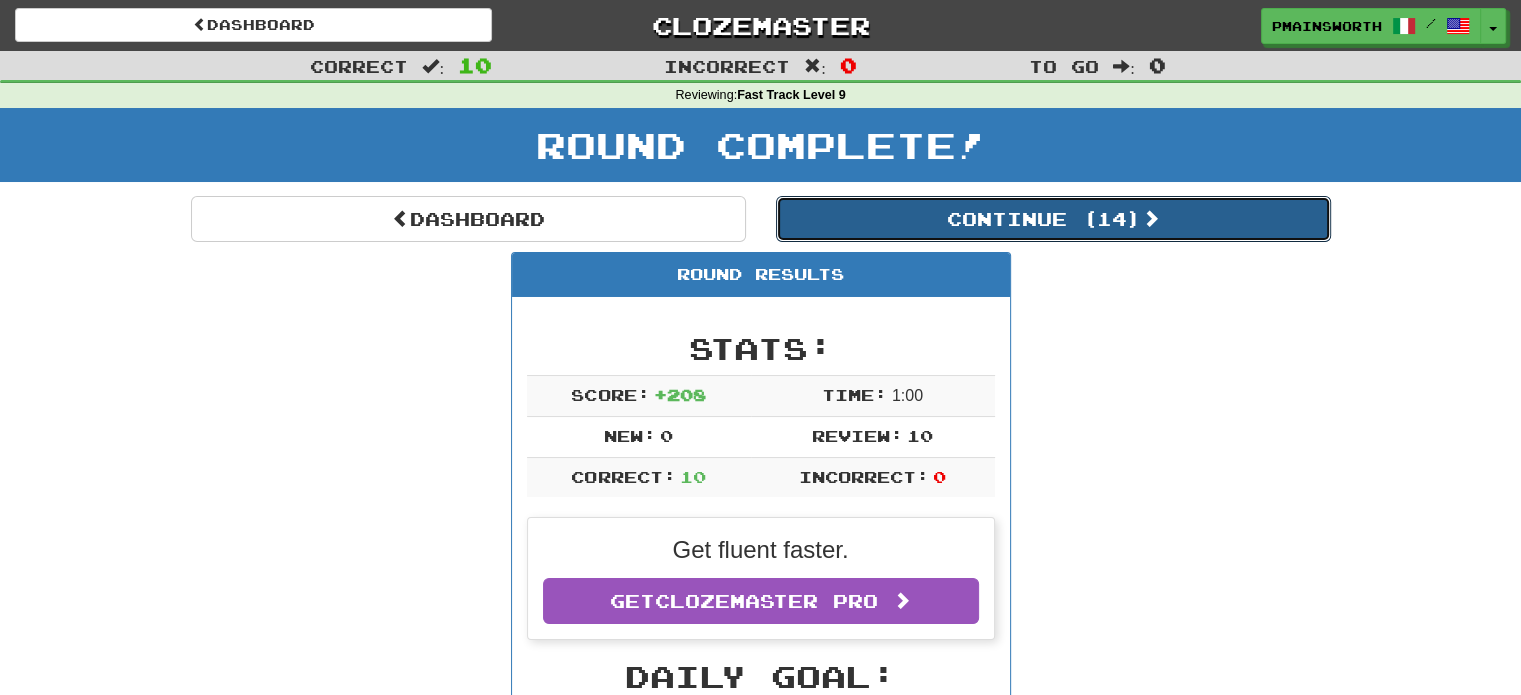 click on "Continue ( 14 )" at bounding box center [1053, 219] 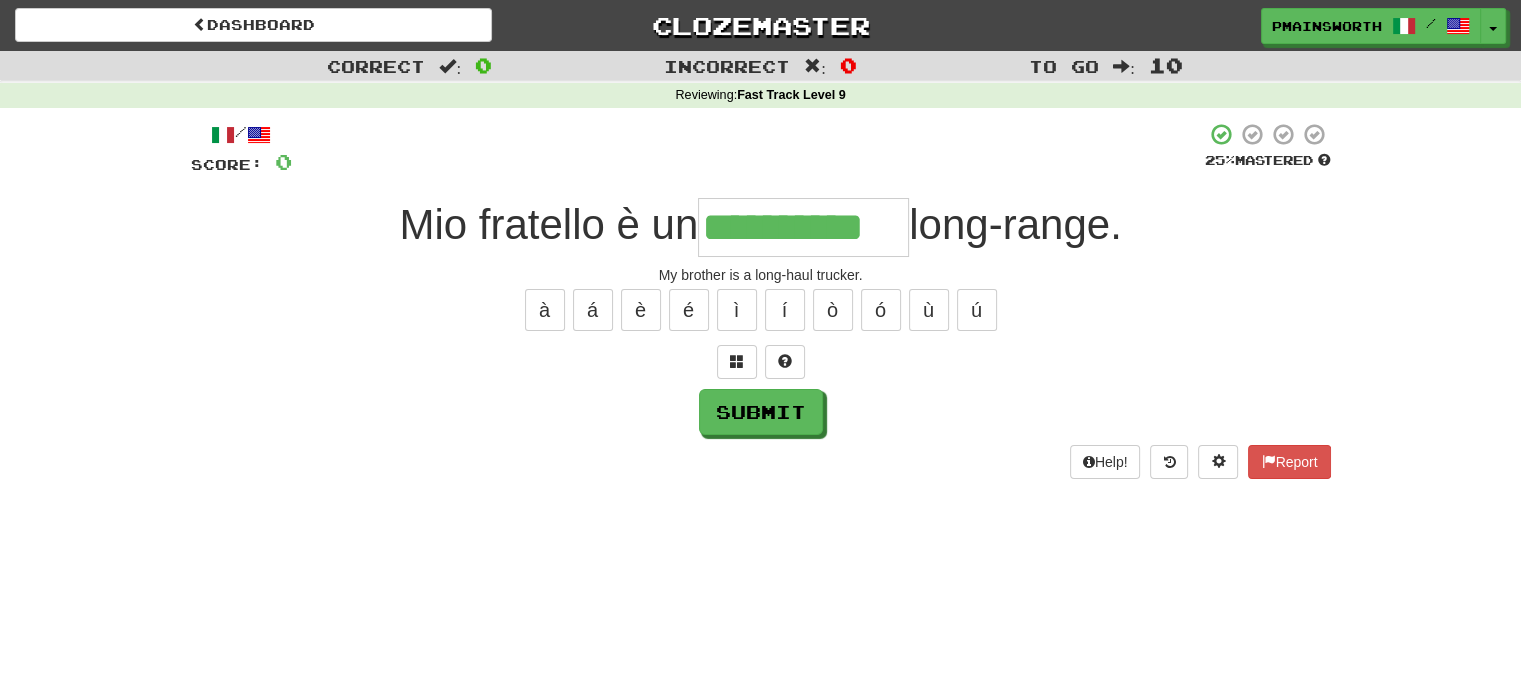 type on "**********" 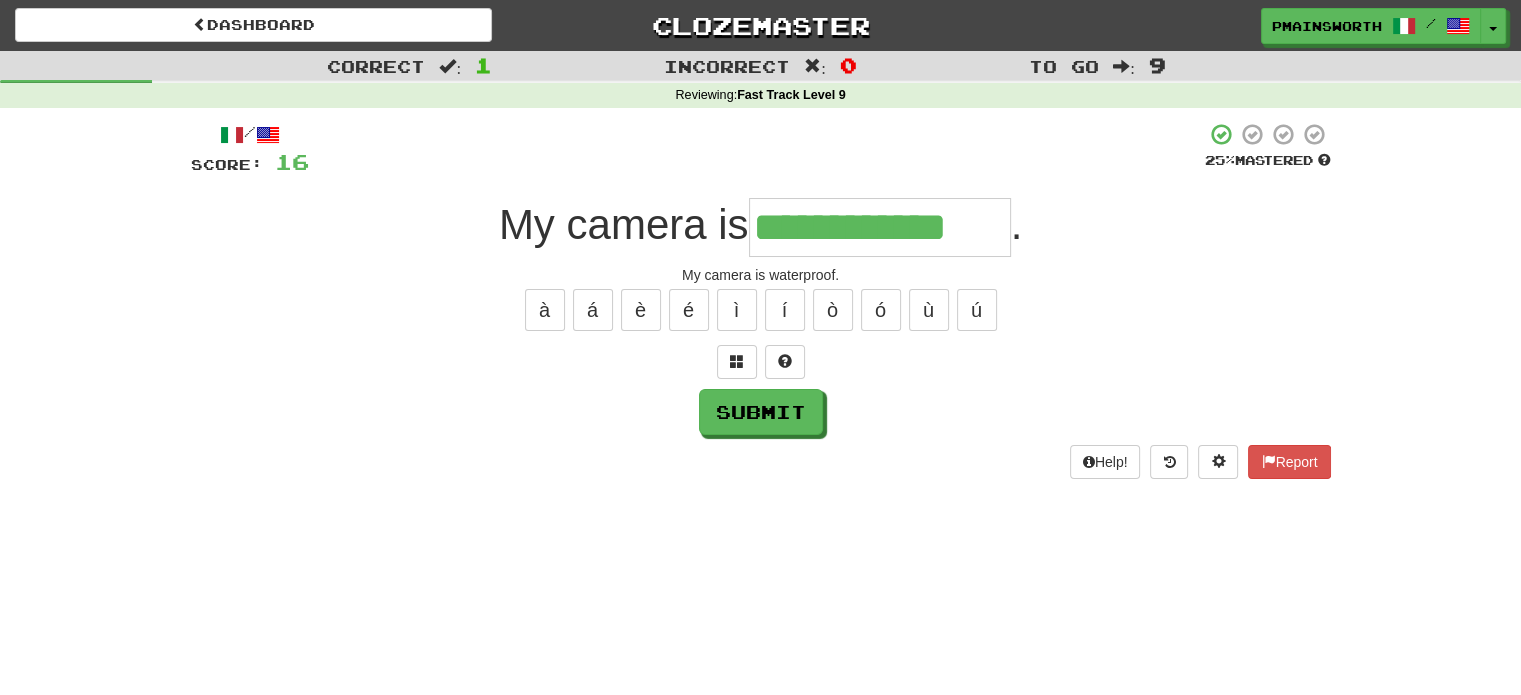 type on "**********" 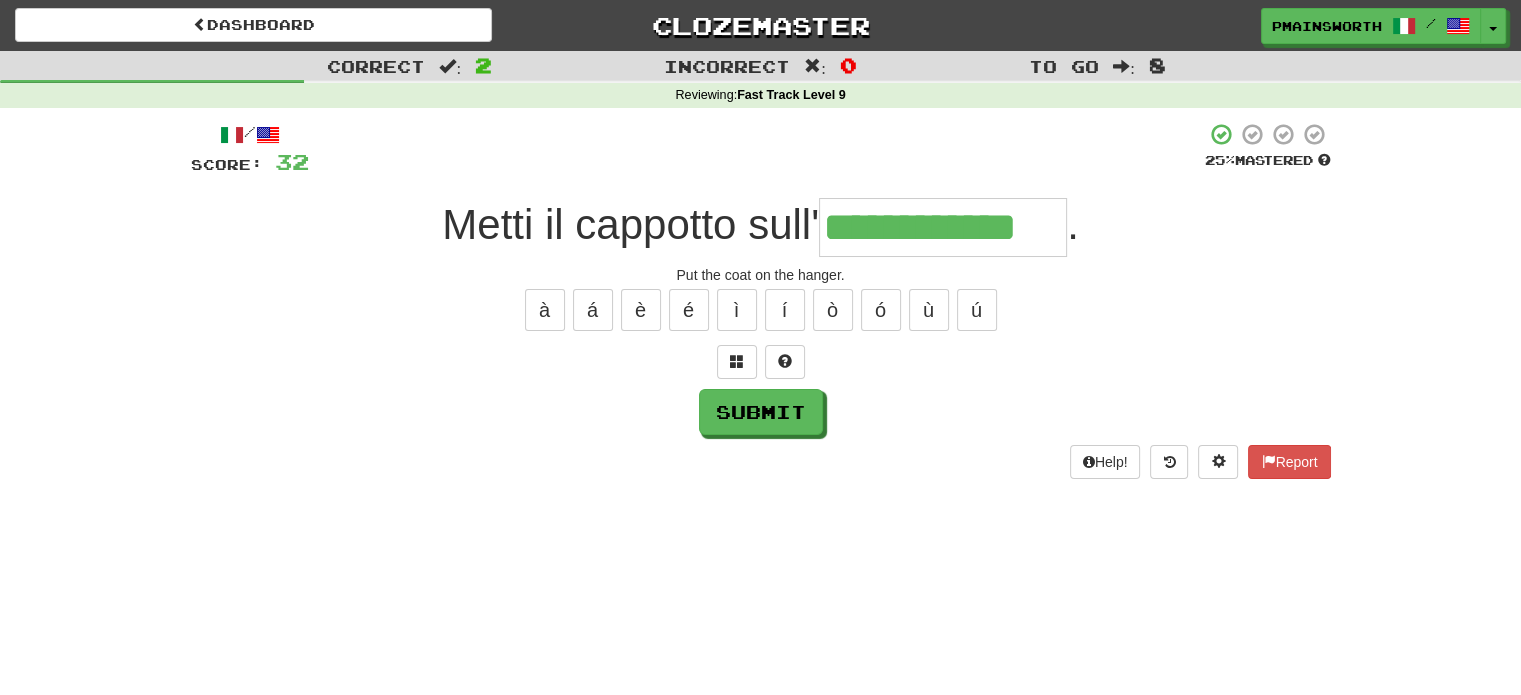 type on "**********" 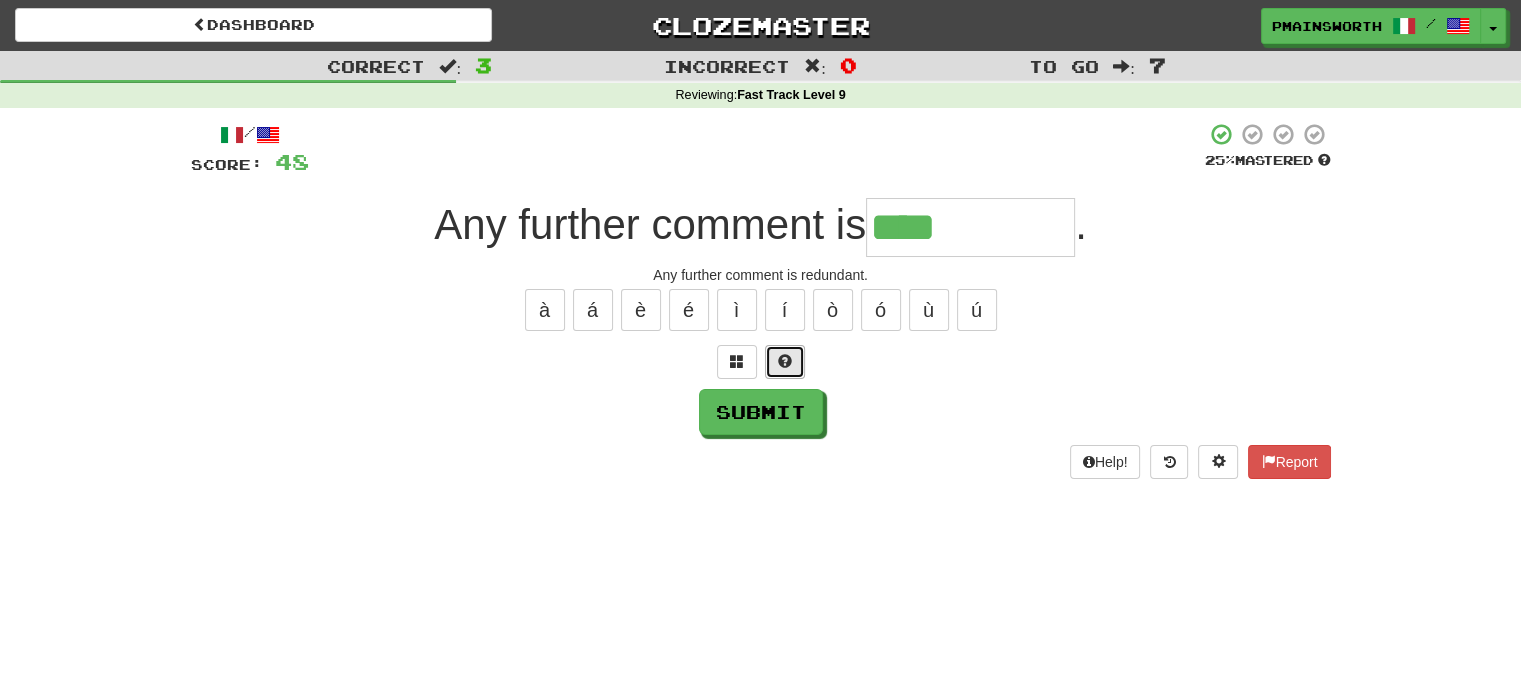 click at bounding box center [785, 362] 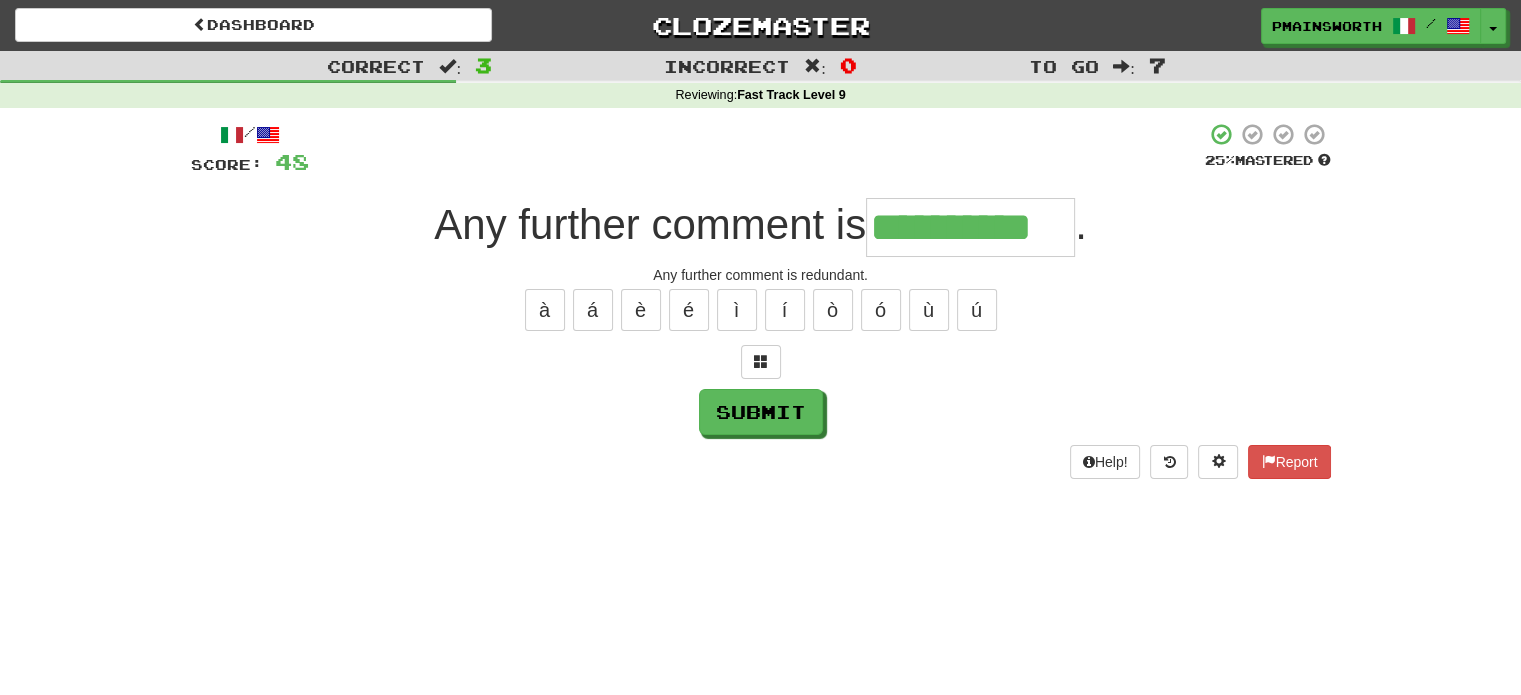 type on "**********" 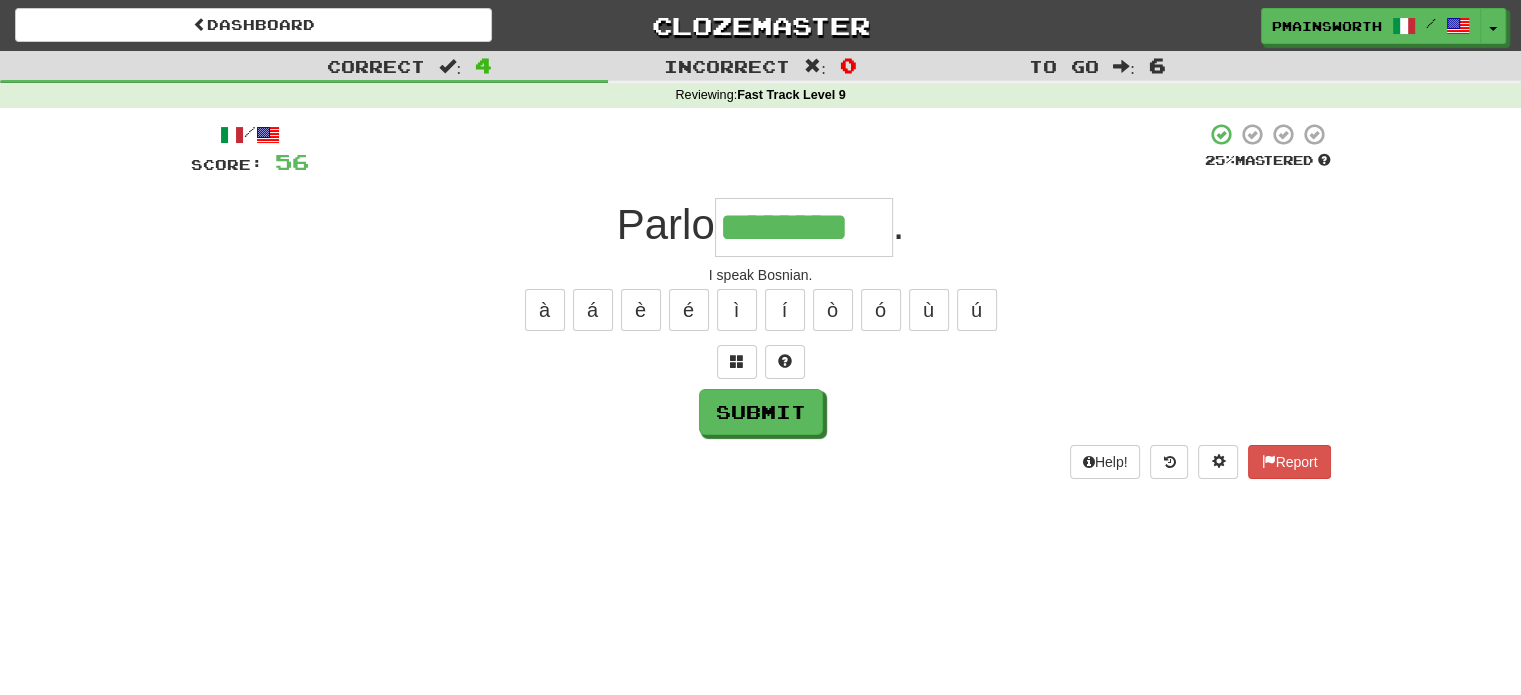 type on "********" 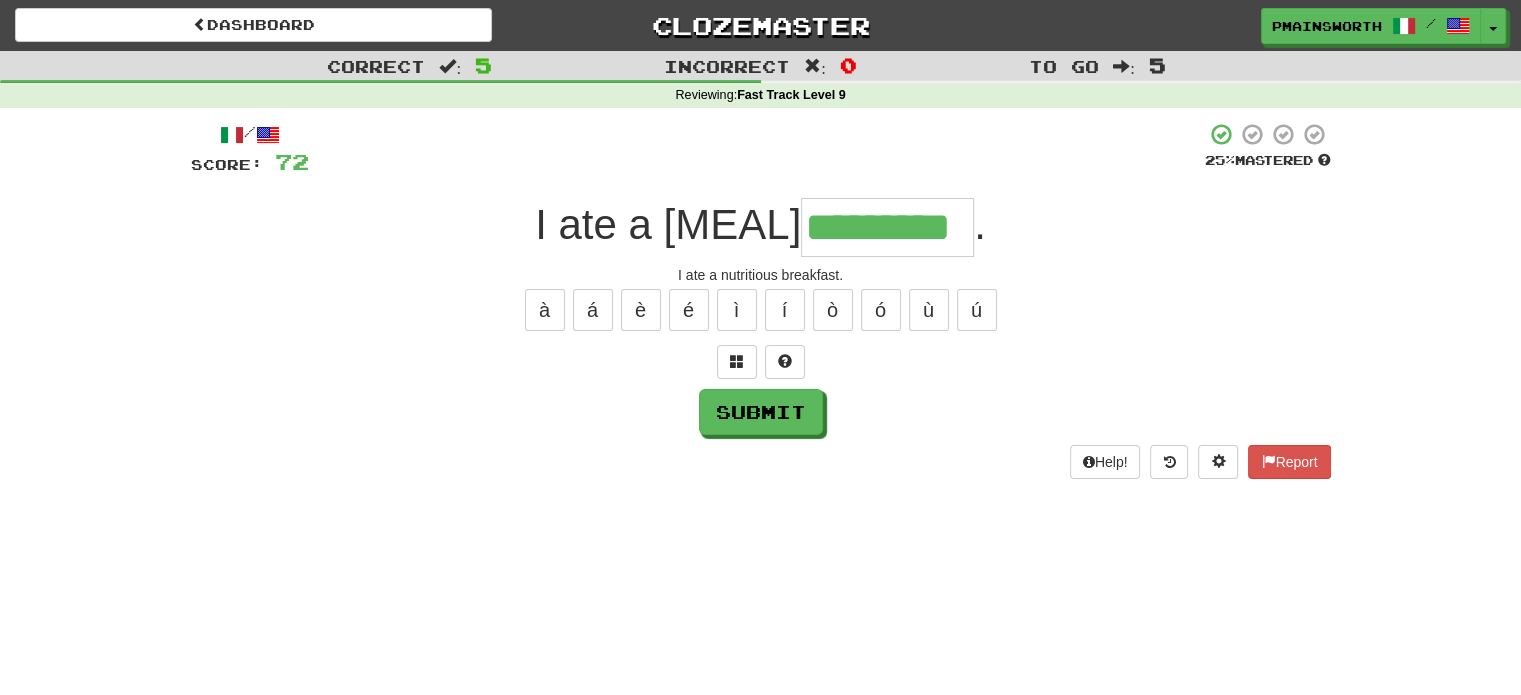 type on "*********" 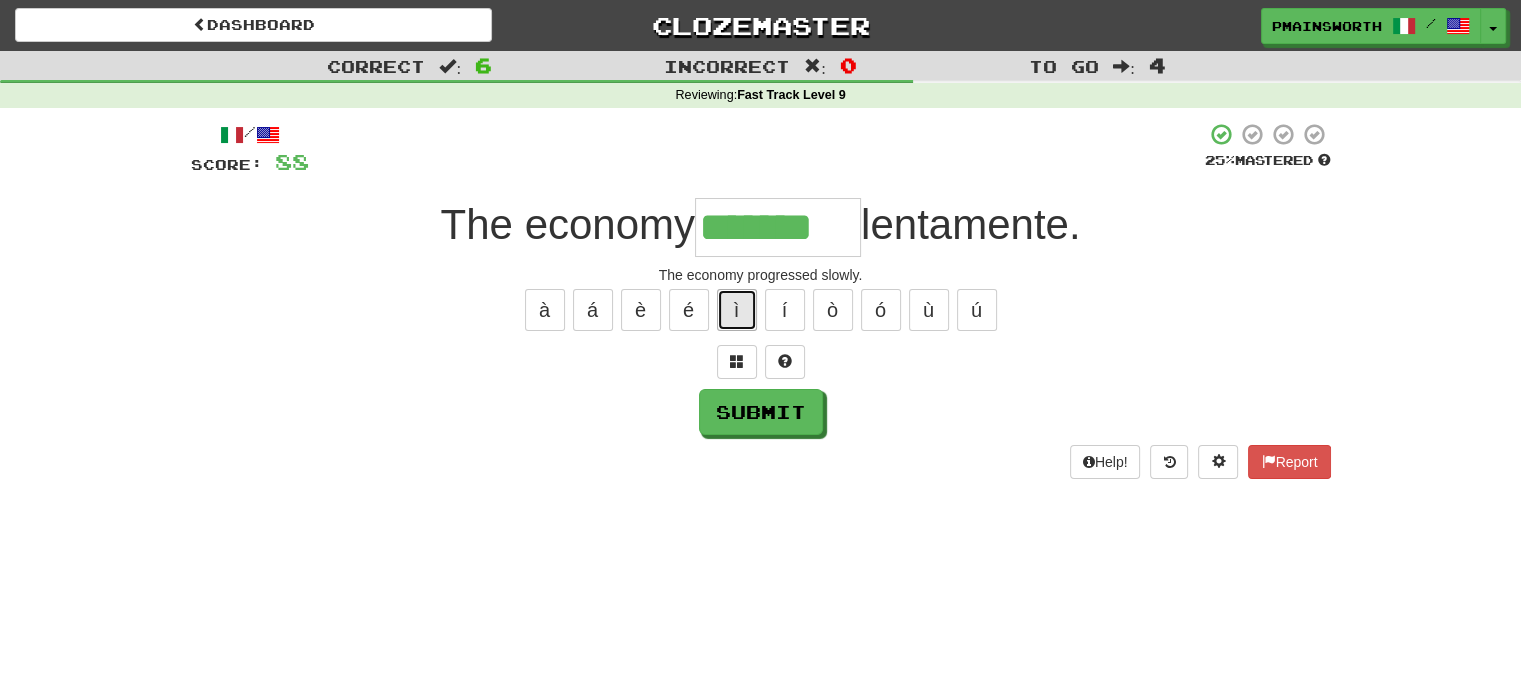 click on "ì" at bounding box center [737, 310] 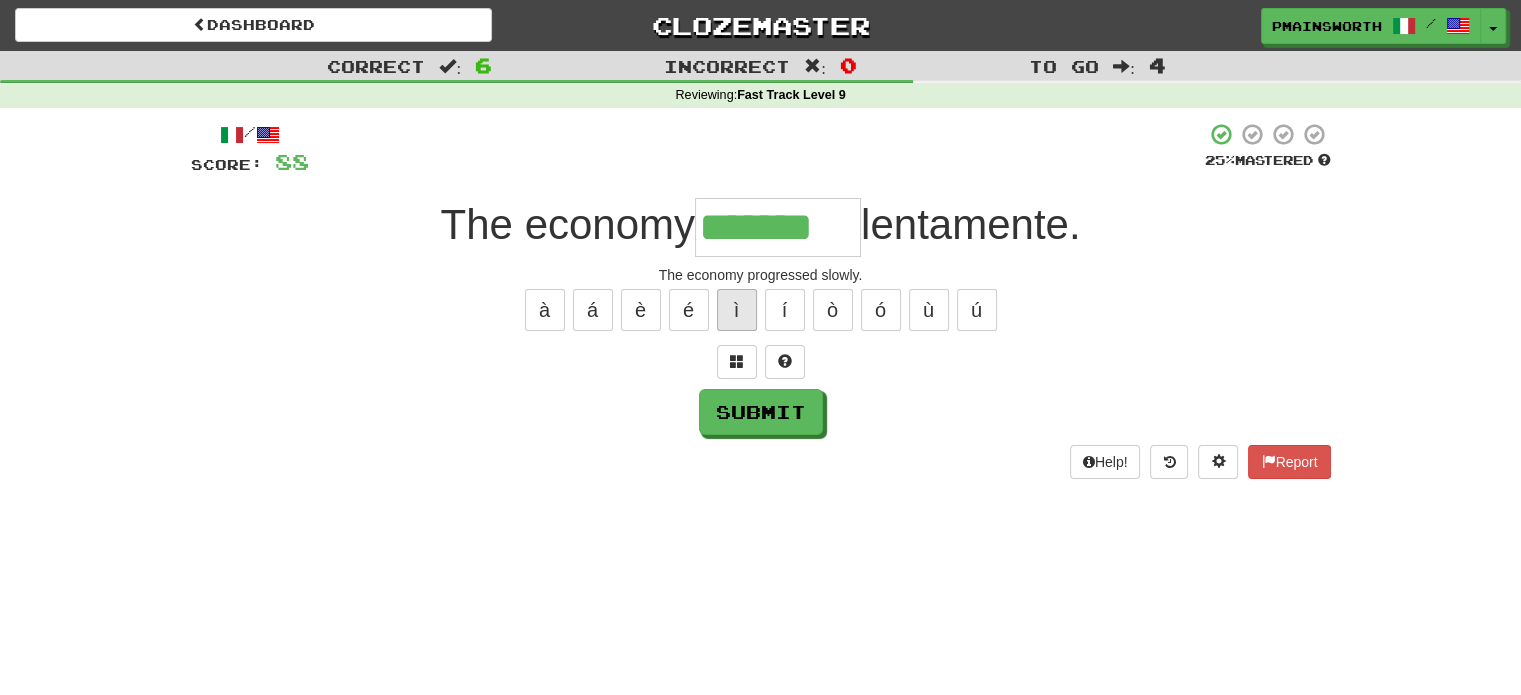 type on "********" 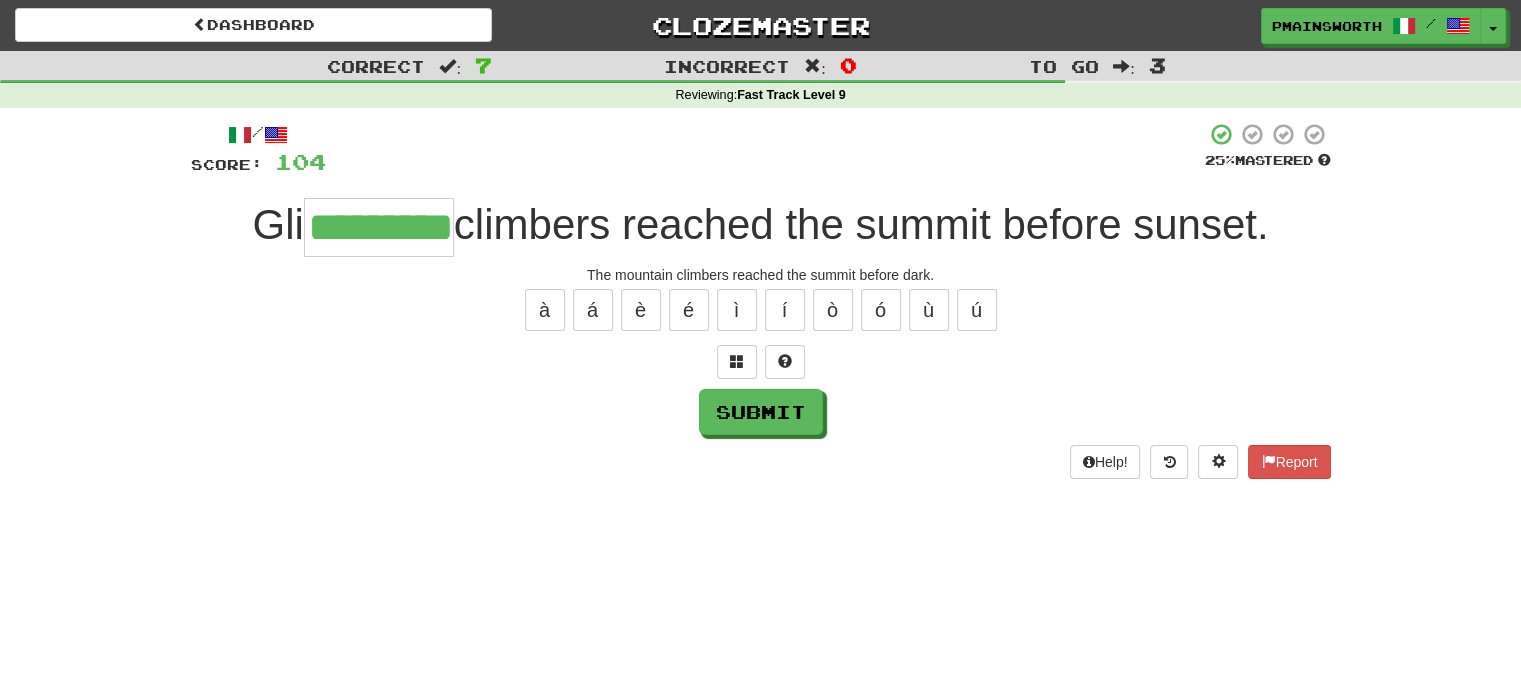 type on "*********" 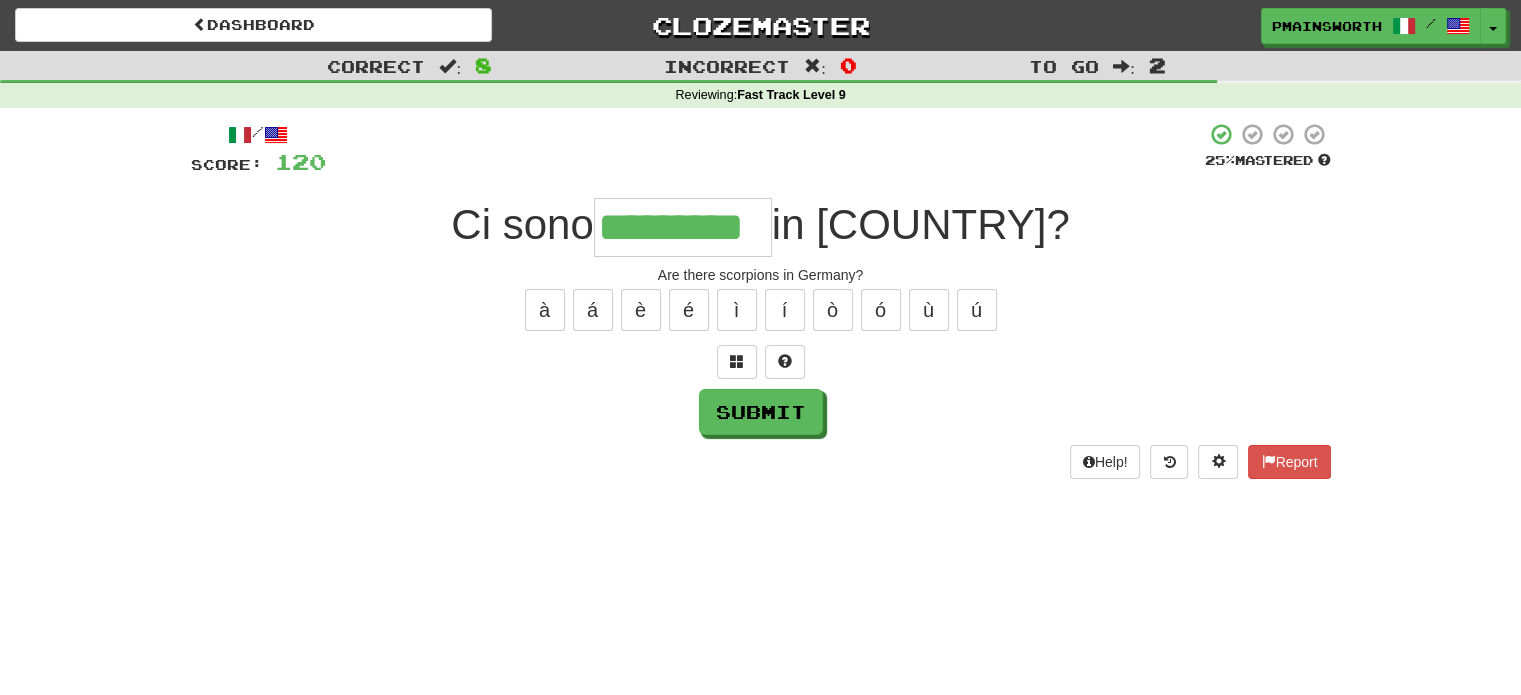 type on "*********" 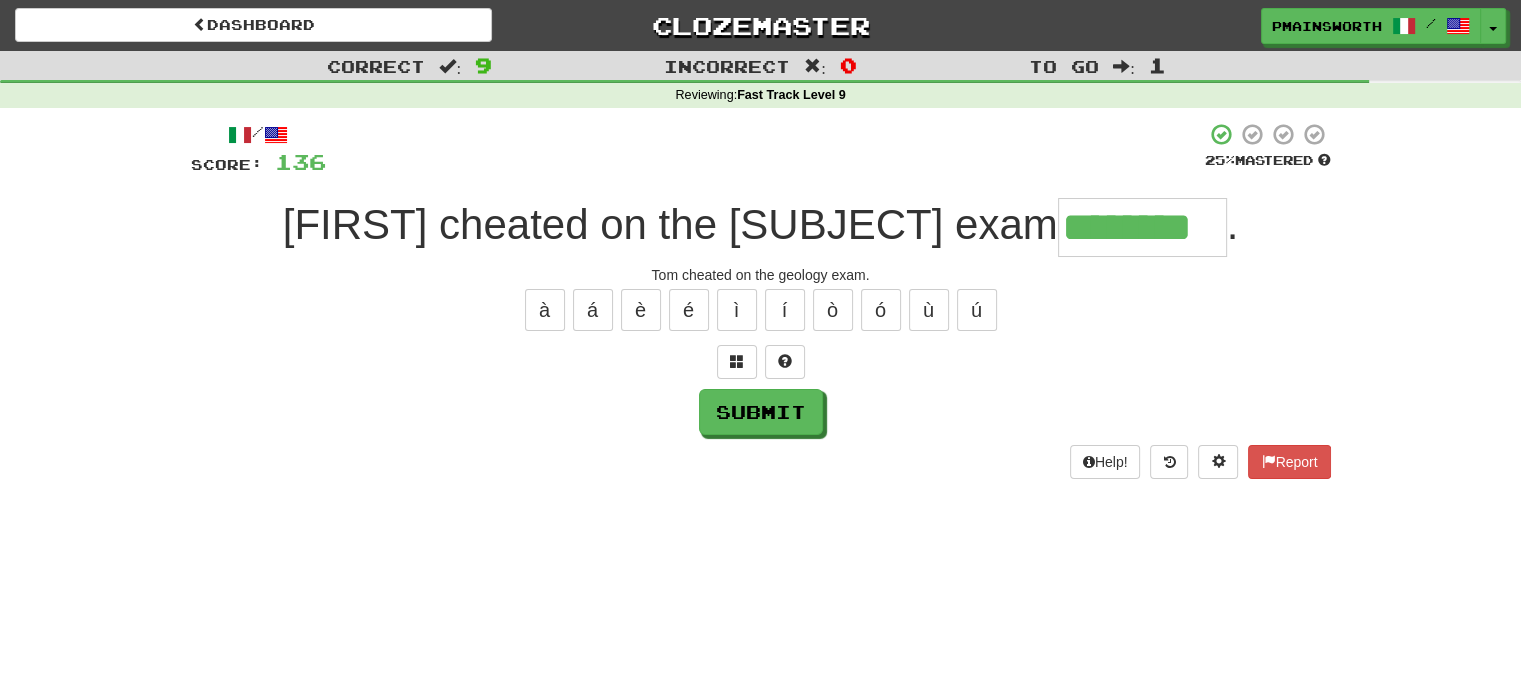 type on "********" 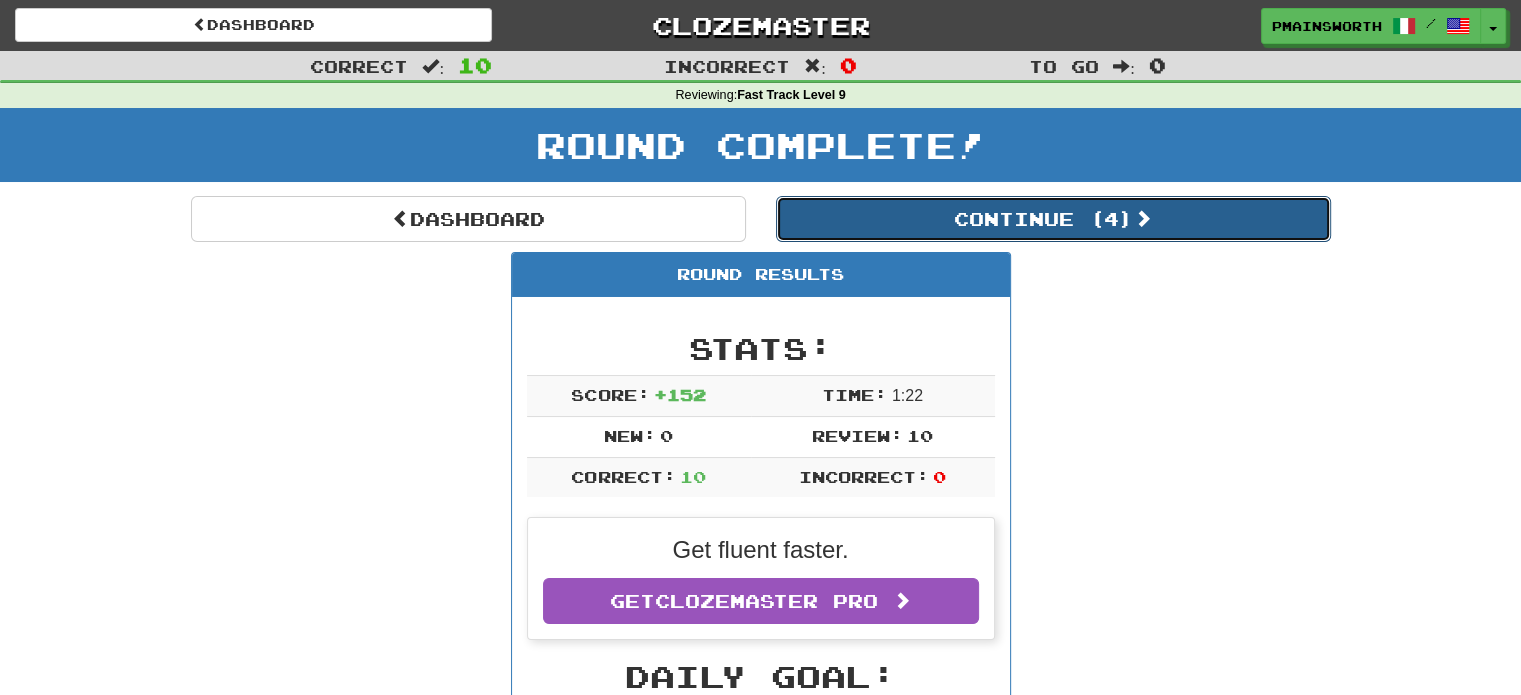 click on "Continue ( 4 )" at bounding box center (1053, 219) 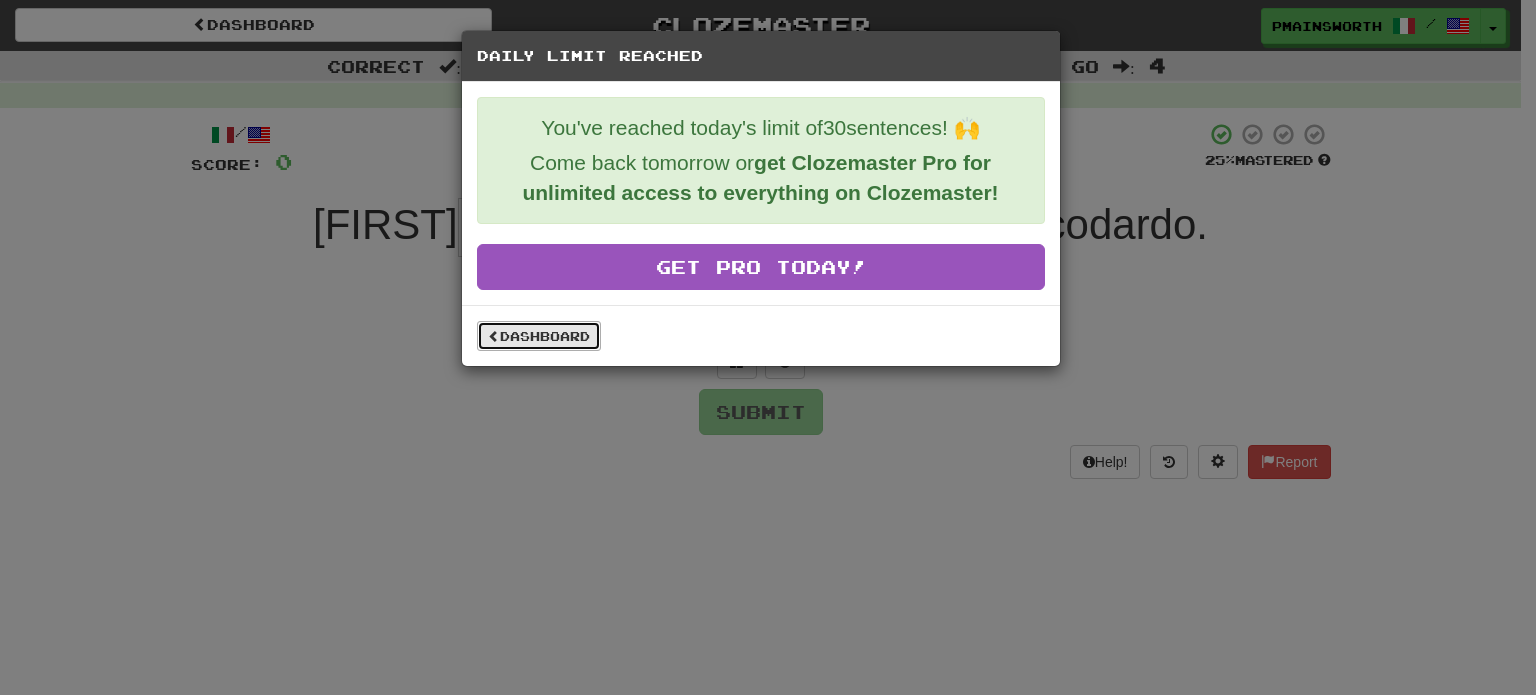 click on "Dashboard" at bounding box center [539, 336] 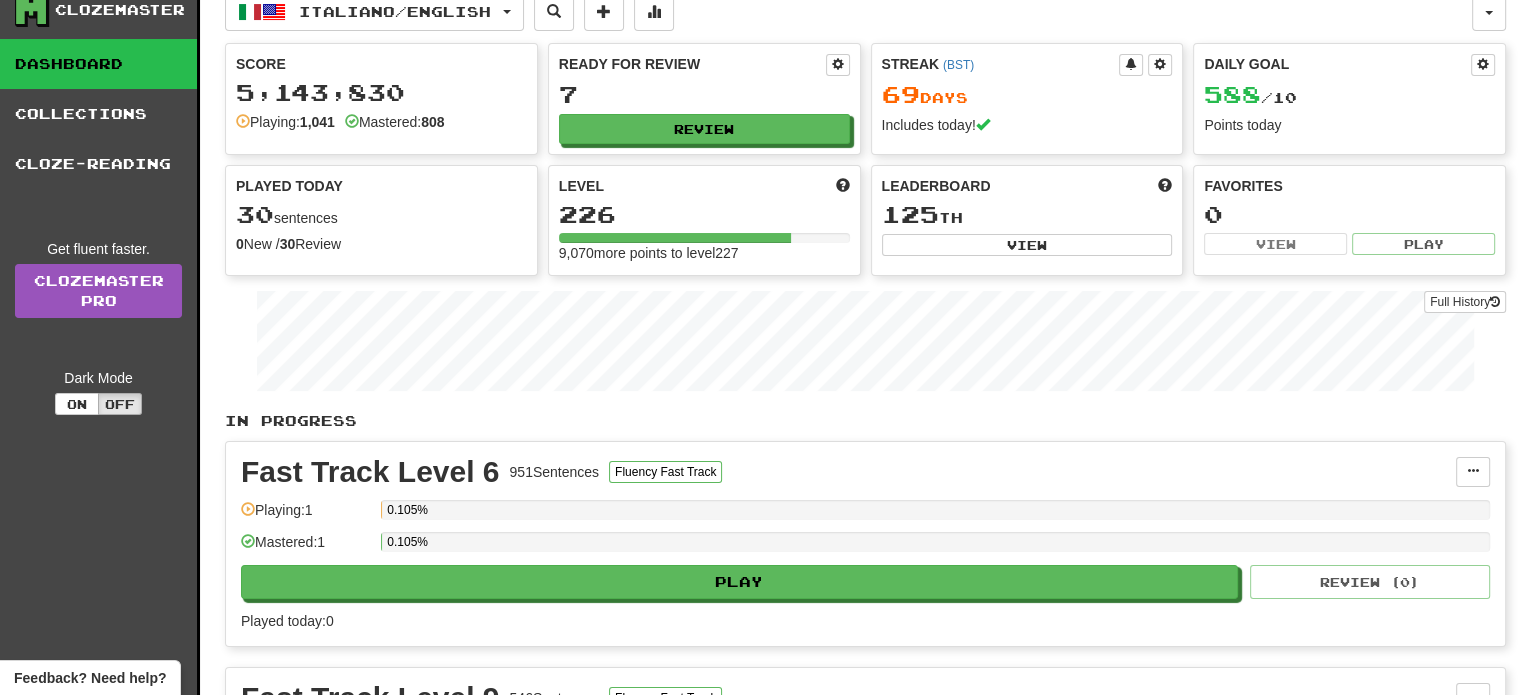scroll, scrollTop: 0, scrollLeft: 0, axis: both 